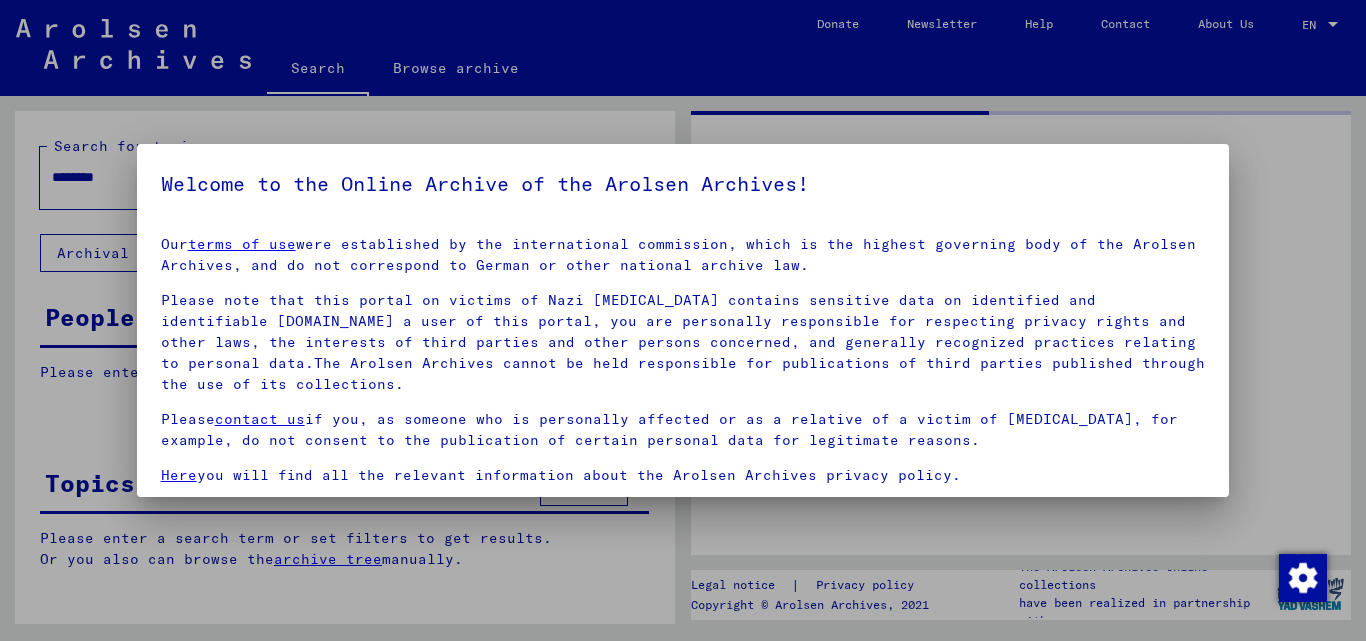 scroll, scrollTop: 0, scrollLeft: 0, axis: both 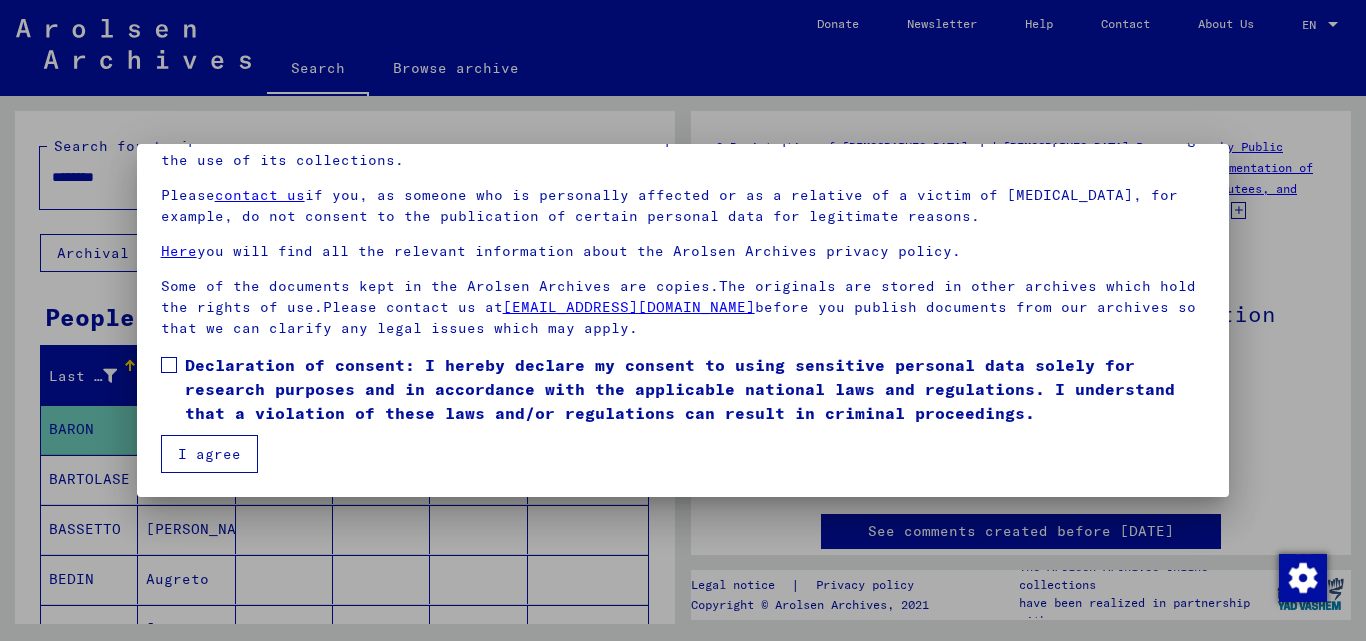 click on "Declaration of consent: I hereby declare my consent to using sensitive personal data solely for research purposes and in accordance with the applicable national laws and regulations. I understand that a violation of these laws and/or regulations can result in criminal proceedings." at bounding box center (683, 389) 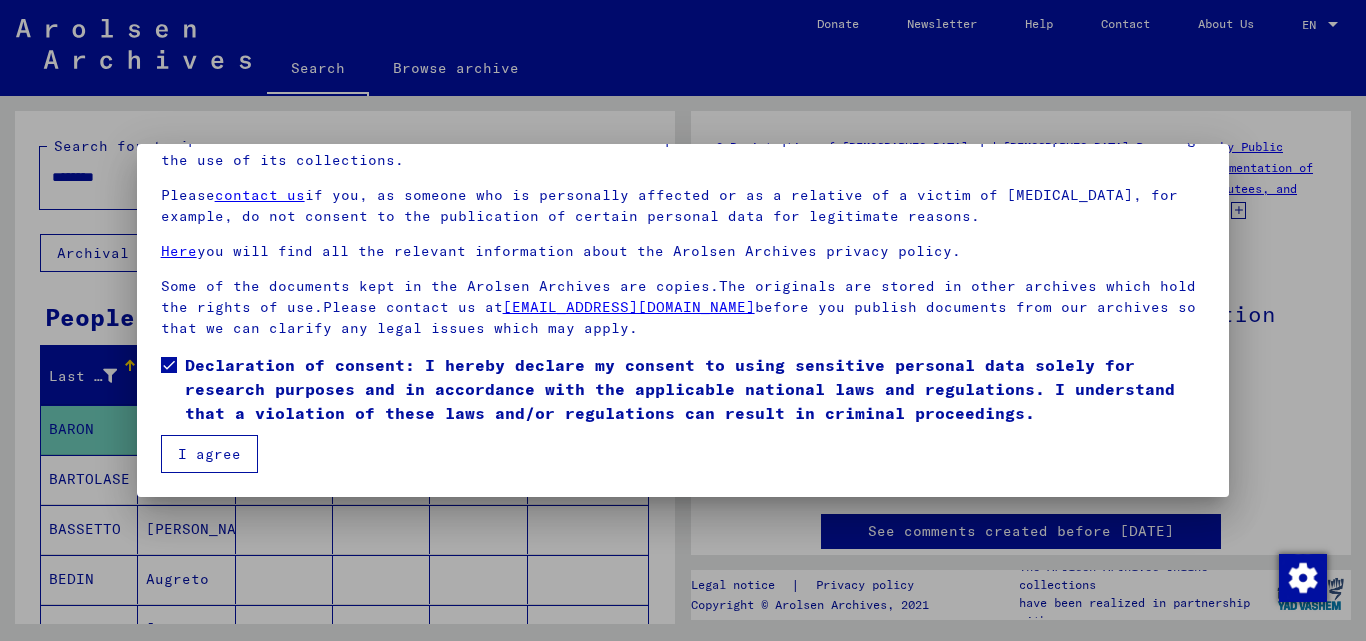 scroll, scrollTop: 0, scrollLeft: 0, axis: both 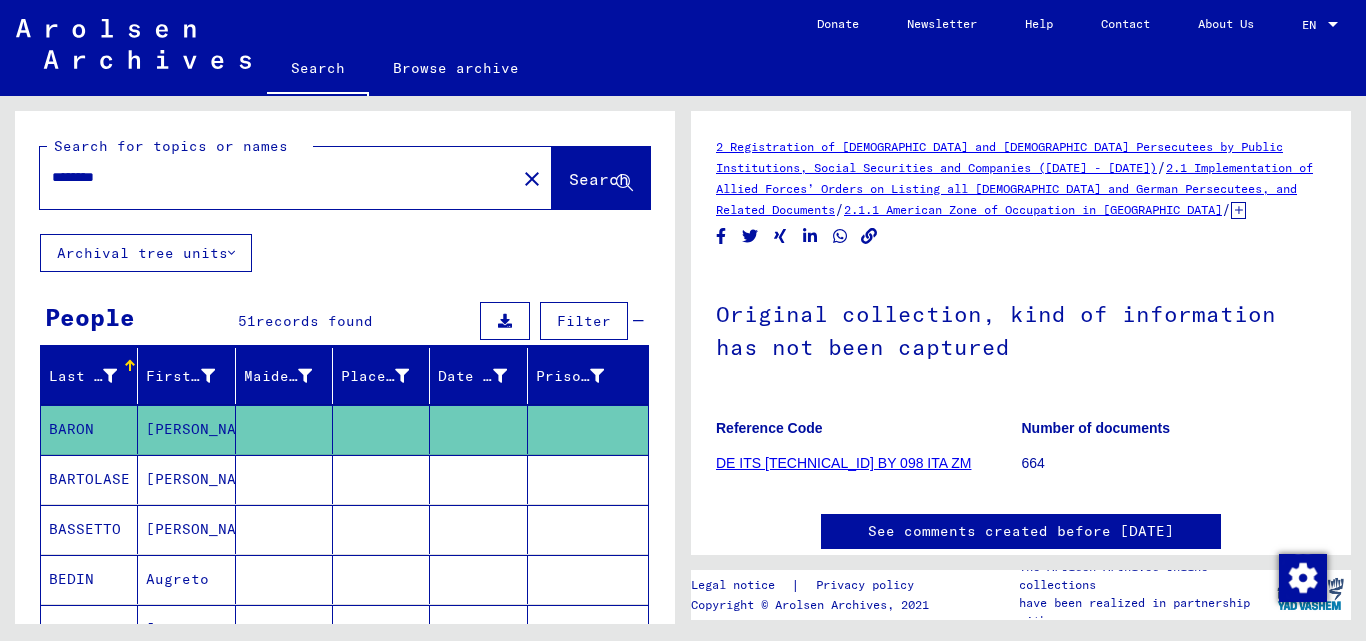 click on "********" at bounding box center (278, 177) 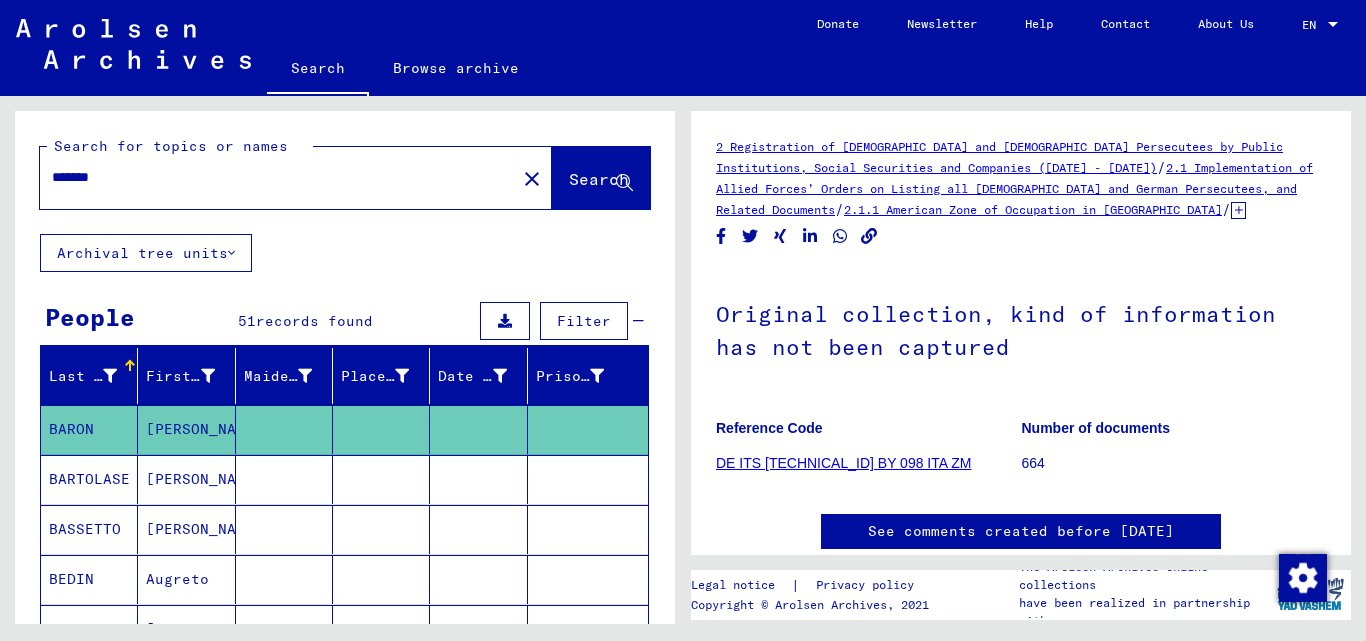 type on "*******" 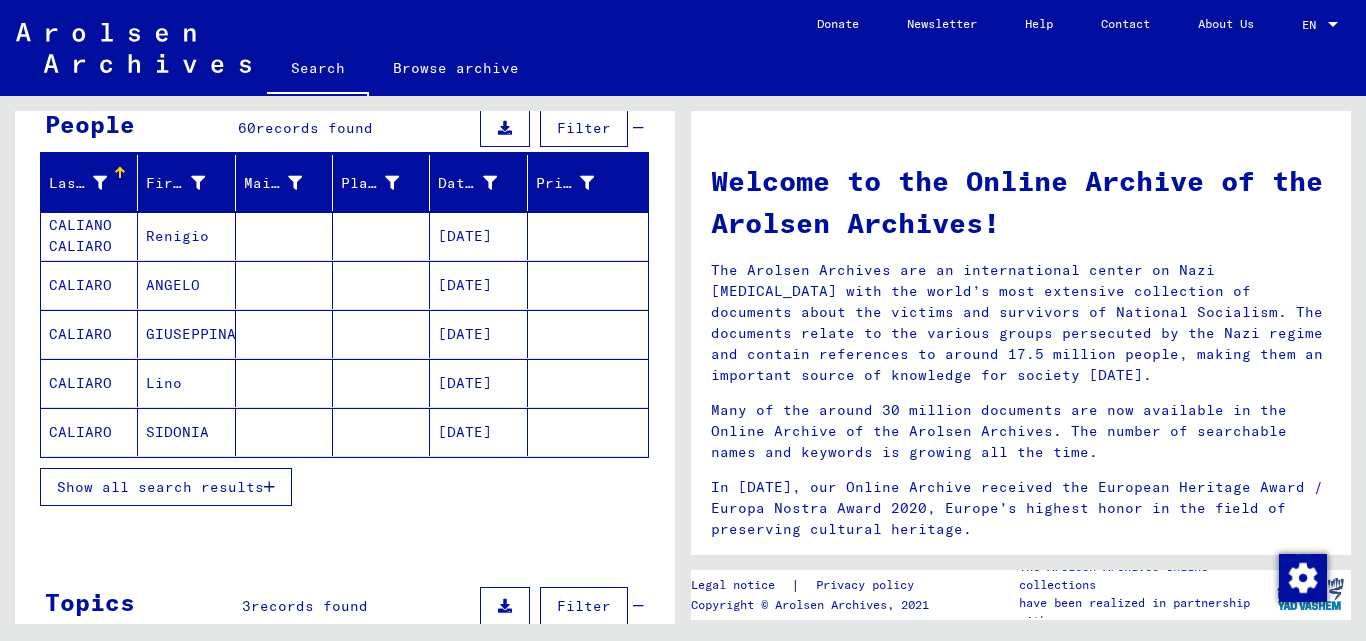 scroll, scrollTop: 200, scrollLeft: 0, axis: vertical 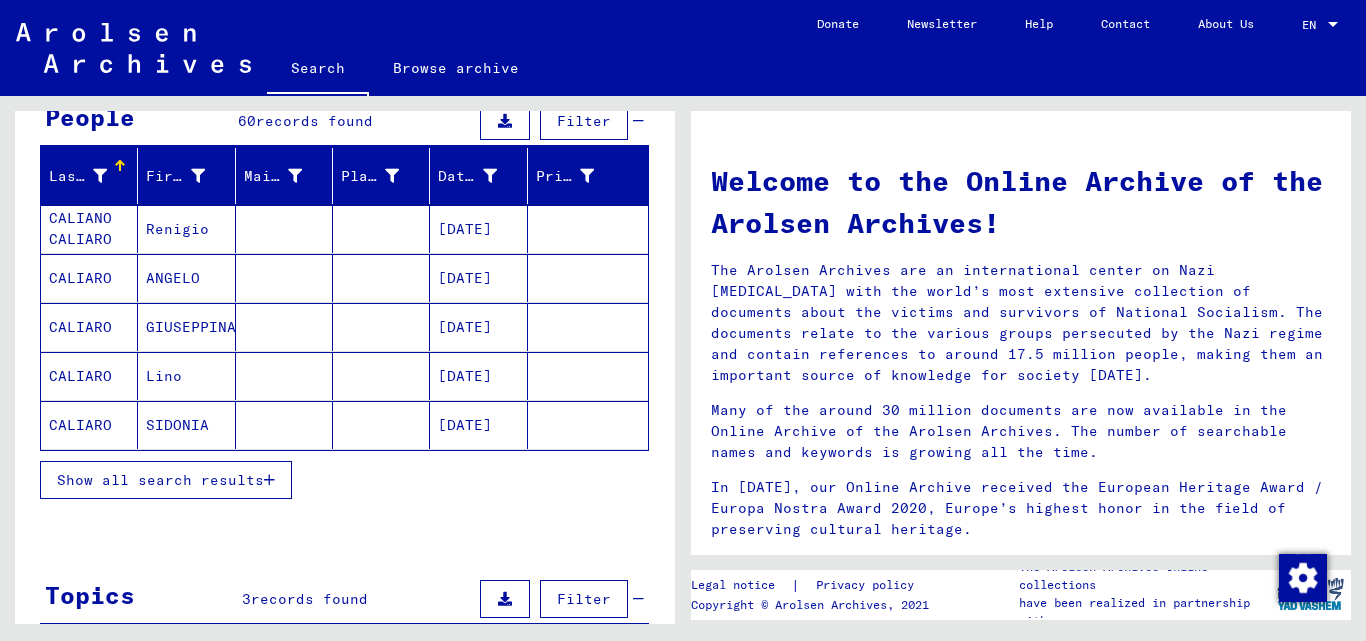 click on "Show all search results" at bounding box center (166, 480) 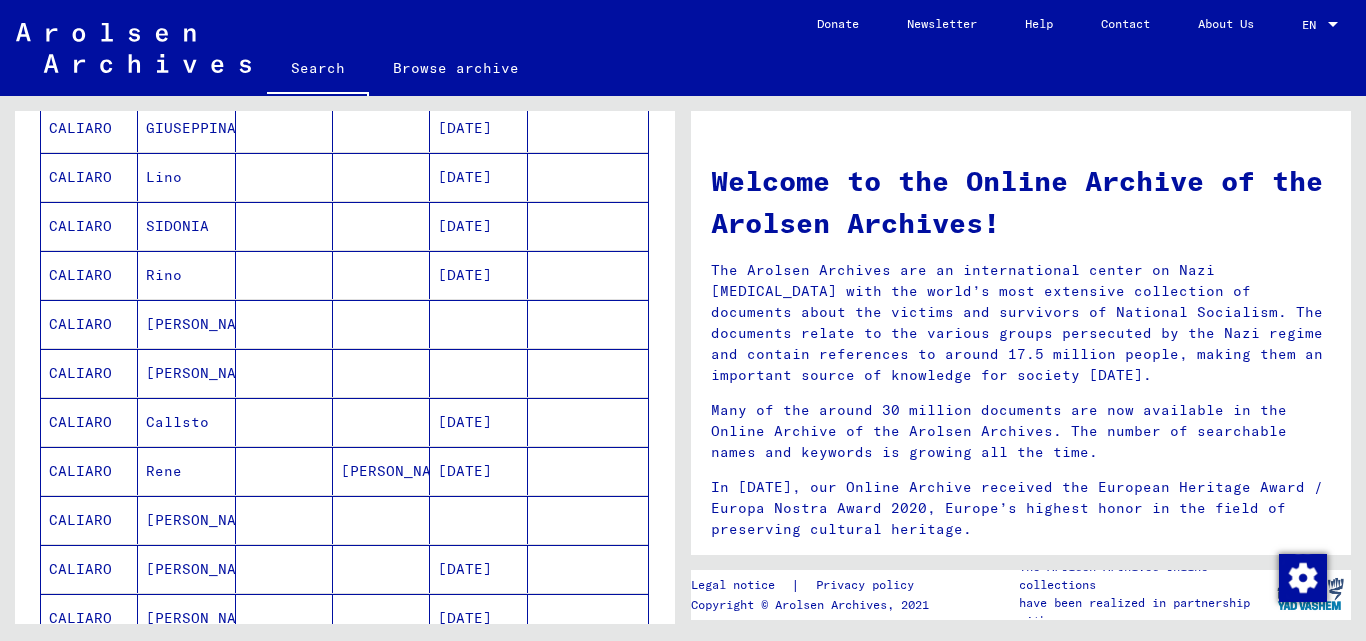 scroll, scrollTop: 400, scrollLeft: 0, axis: vertical 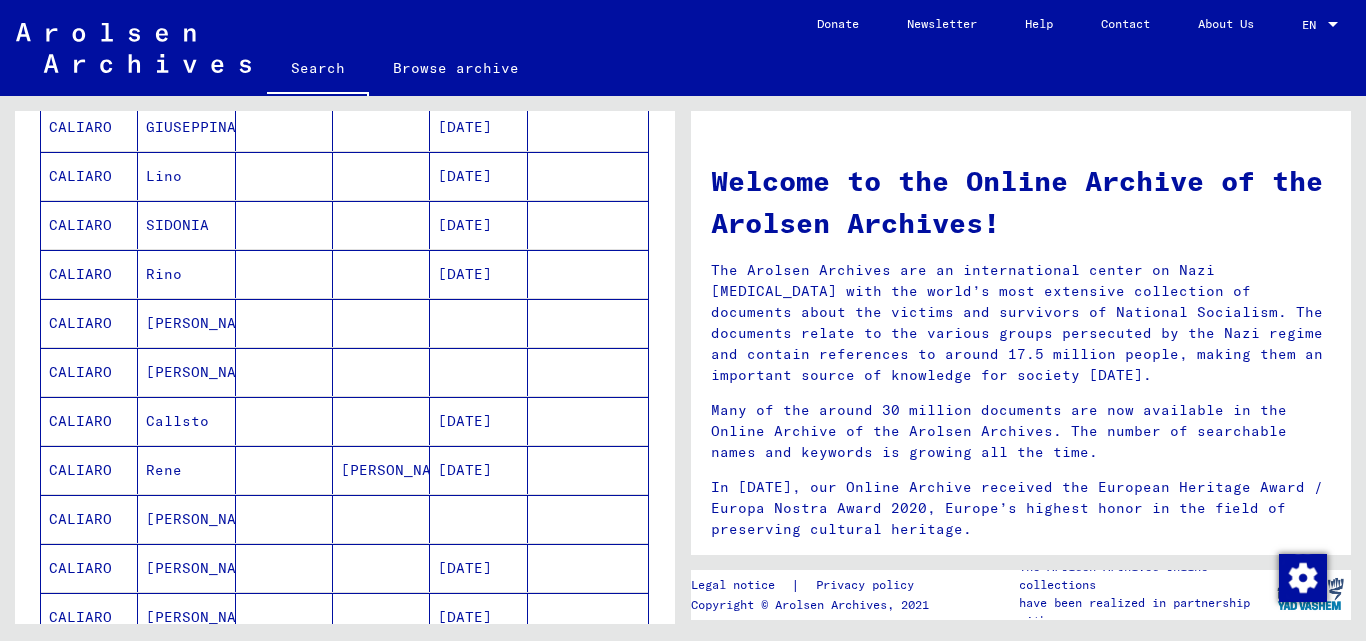 click on "[PERSON_NAME]" at bounding box center (186, 568) 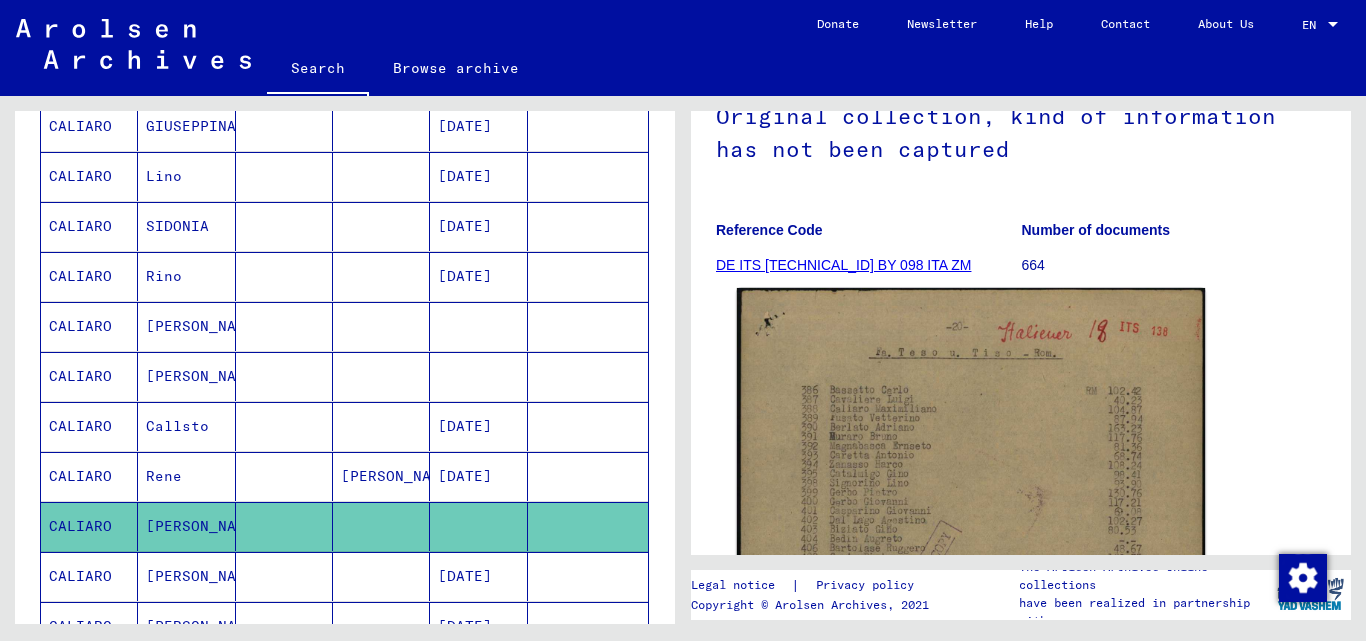 scroll, scrollTop: 200, scrollLeft: 0, axis: vertical 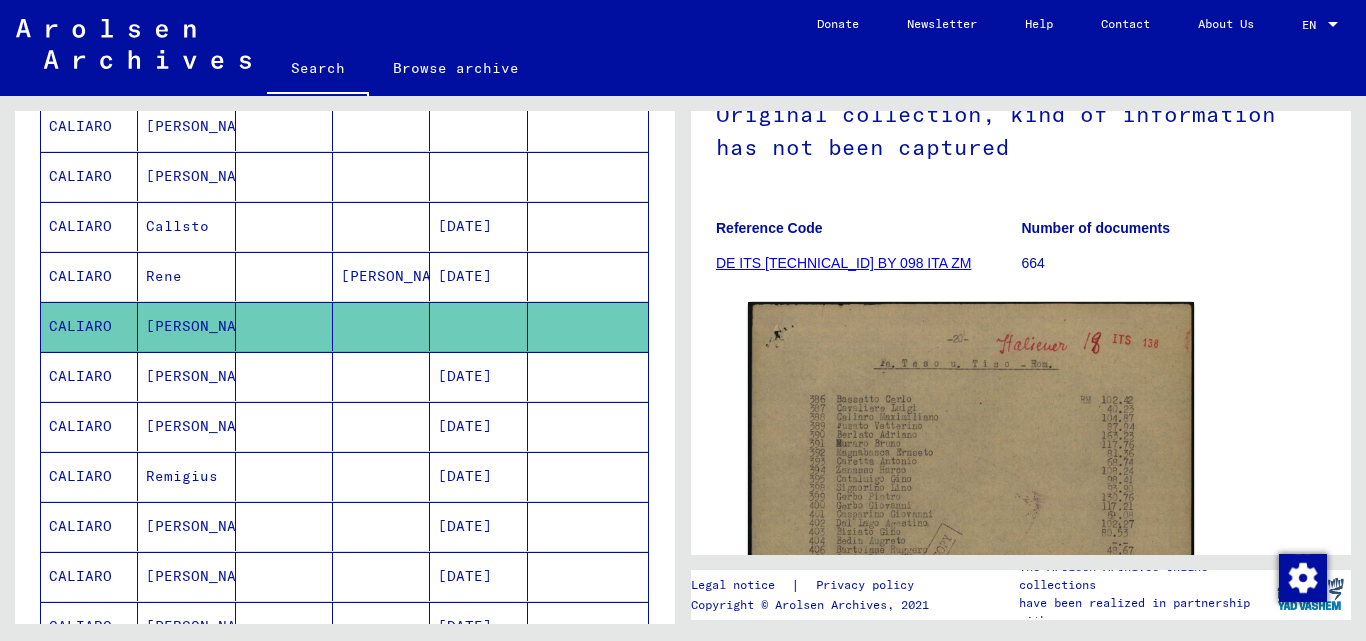click on "[PERSON_NAME]" at bounding box center [186, 626] 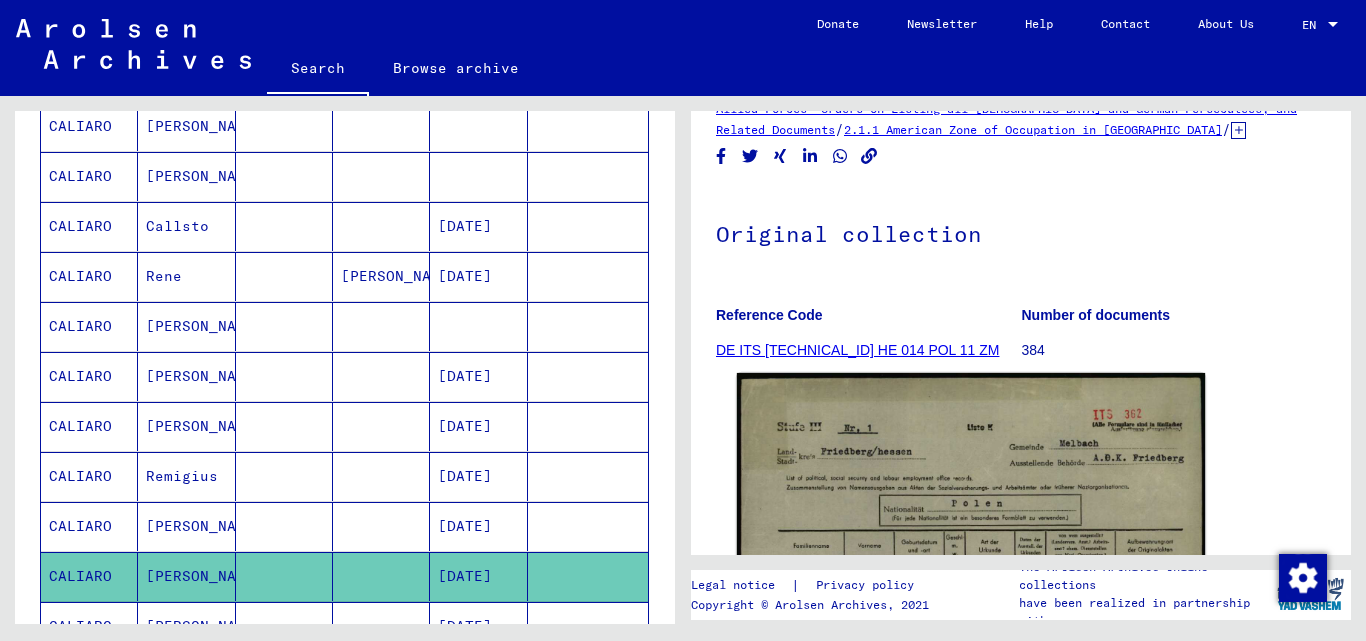 scroll, scrollTop: 200, scrollLeft: 0, axis: vertical 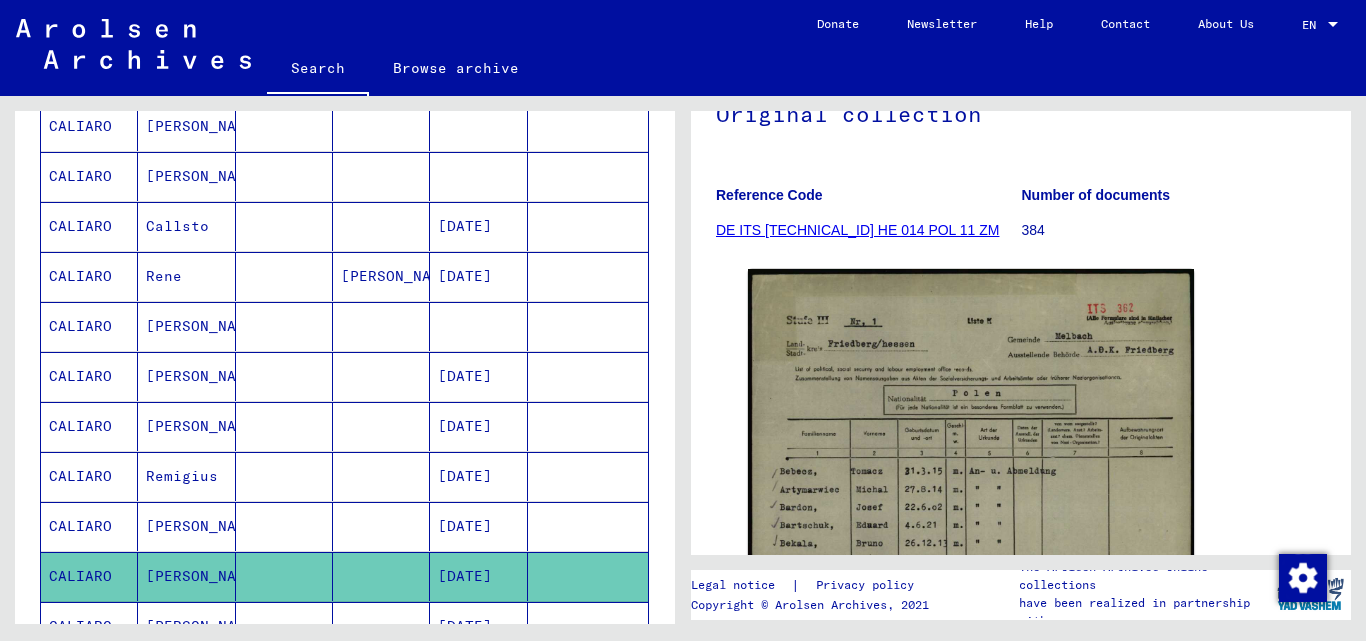 click on "Rene" at bounding box center [186, 326] 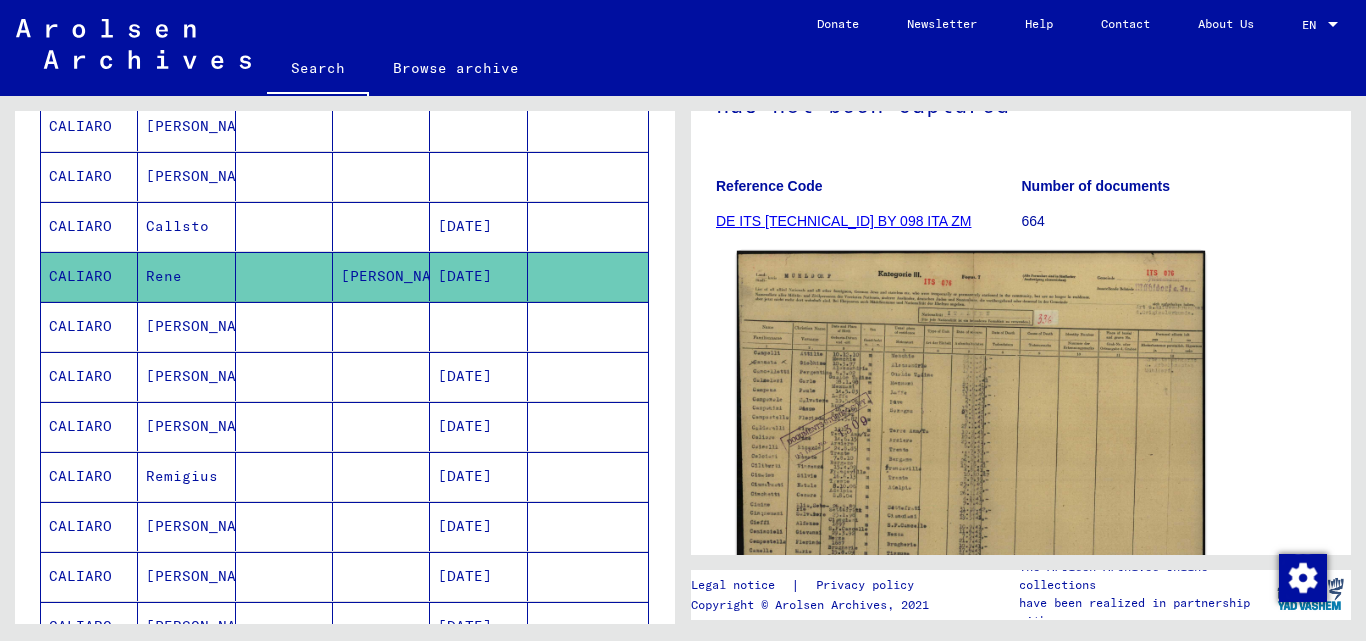 scroll, scrollTop: 300, scrollLeft: 0, axis: vertical 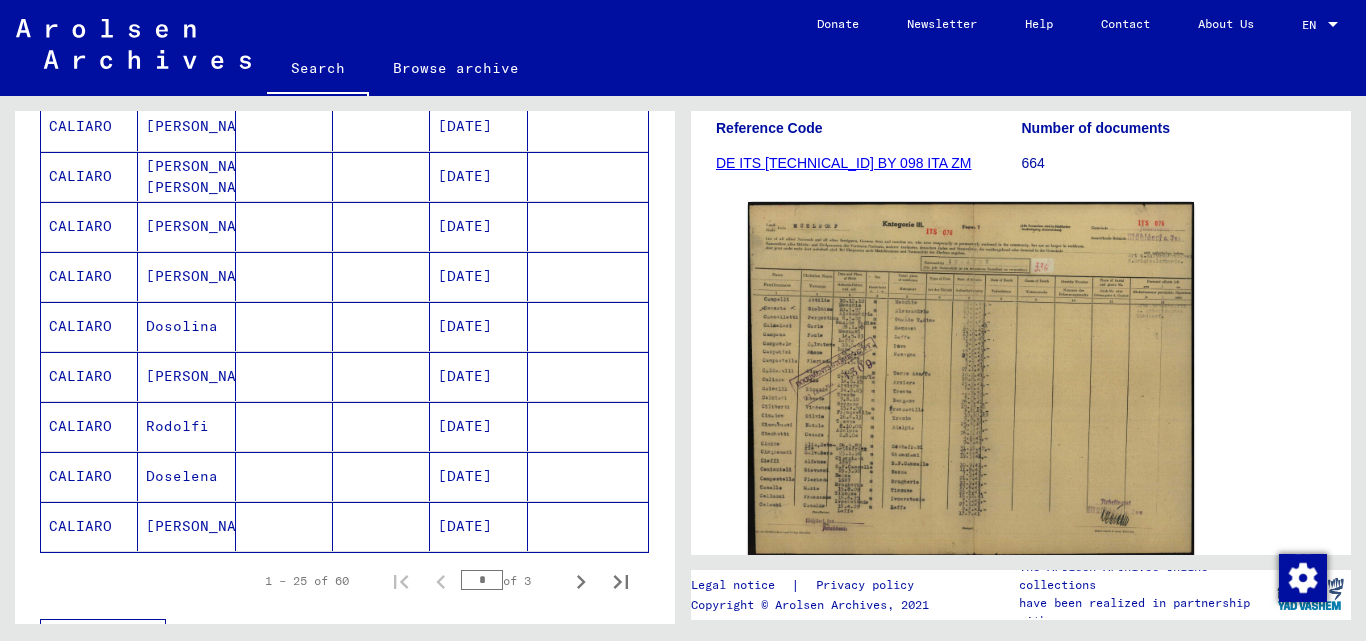 click on "Doselena" at bounding box center (186, 526) 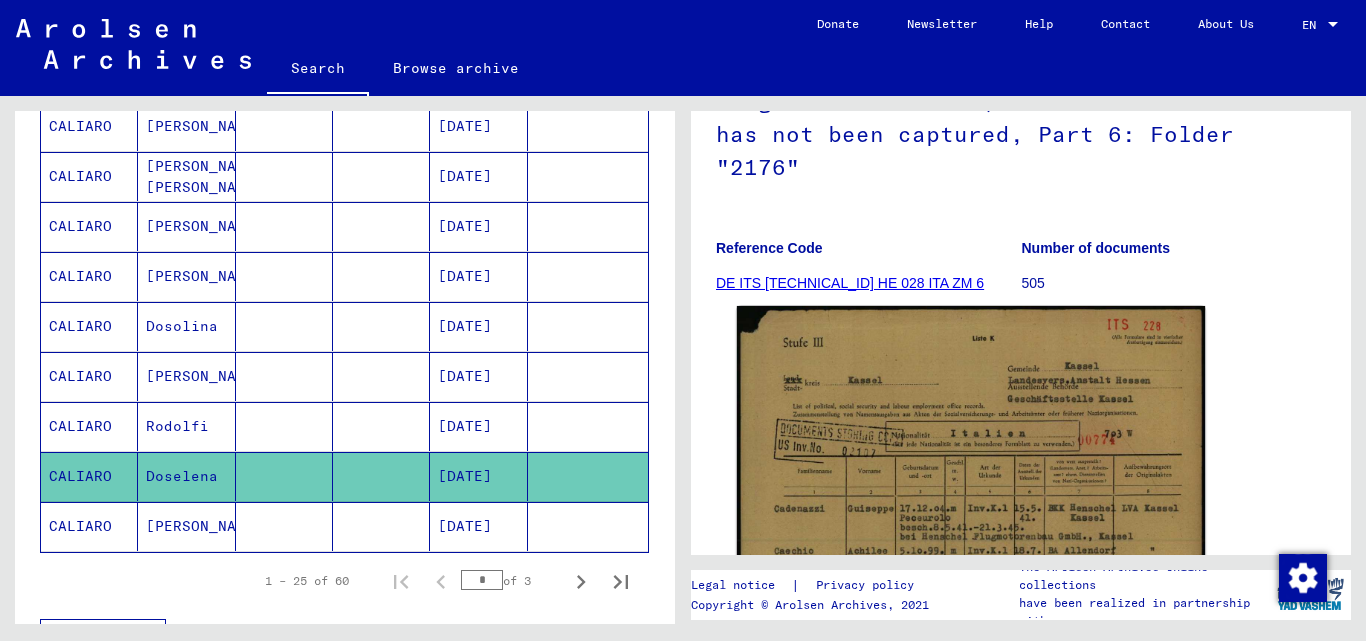 scroll, scrollTop: 300, scrollLeft: 0, axis: vertical 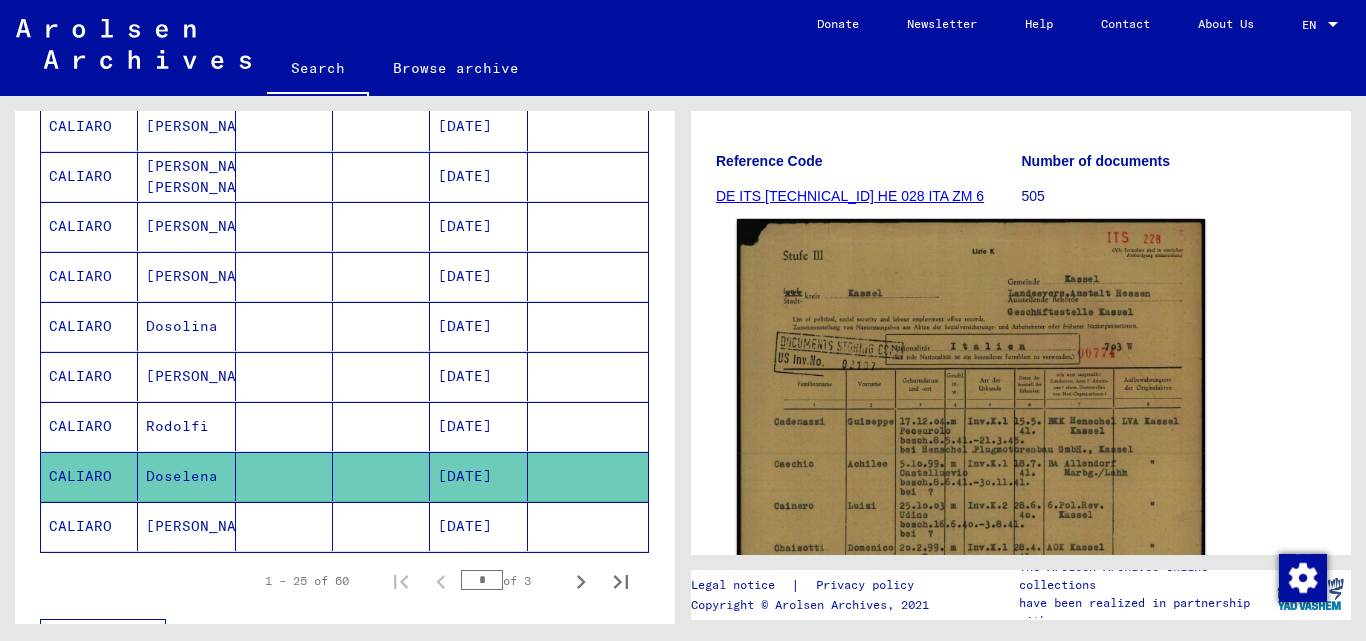 click 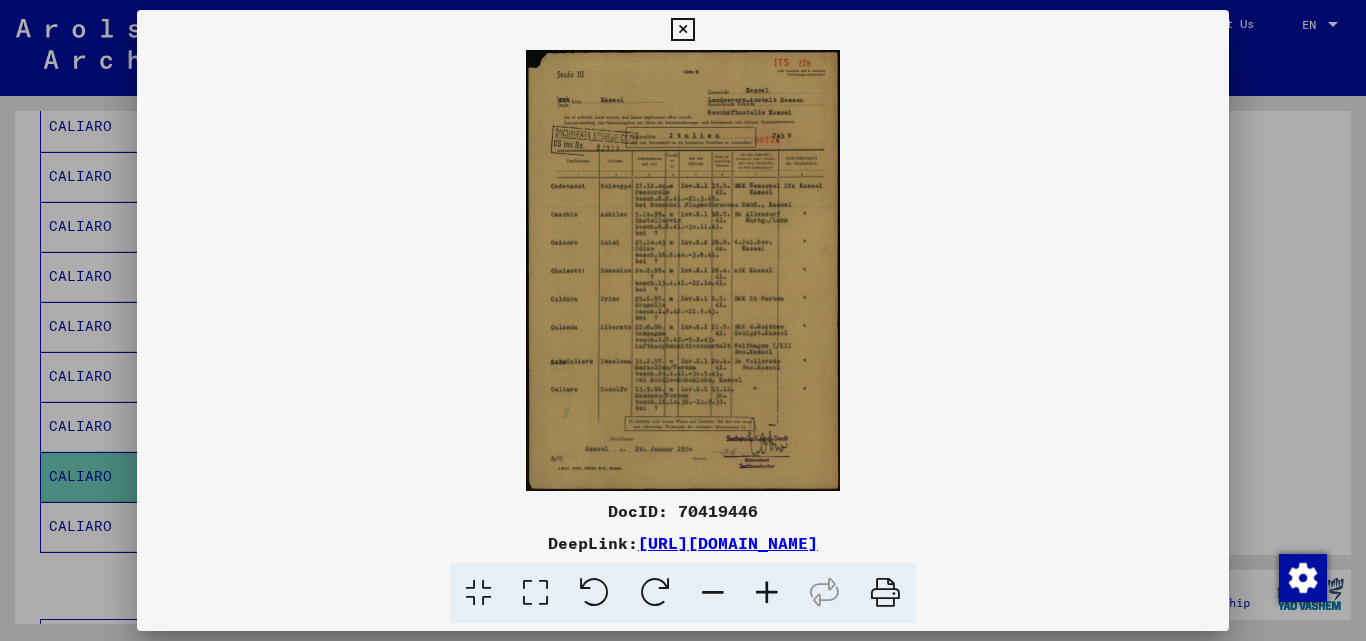 click at bounding box center [683, 270] 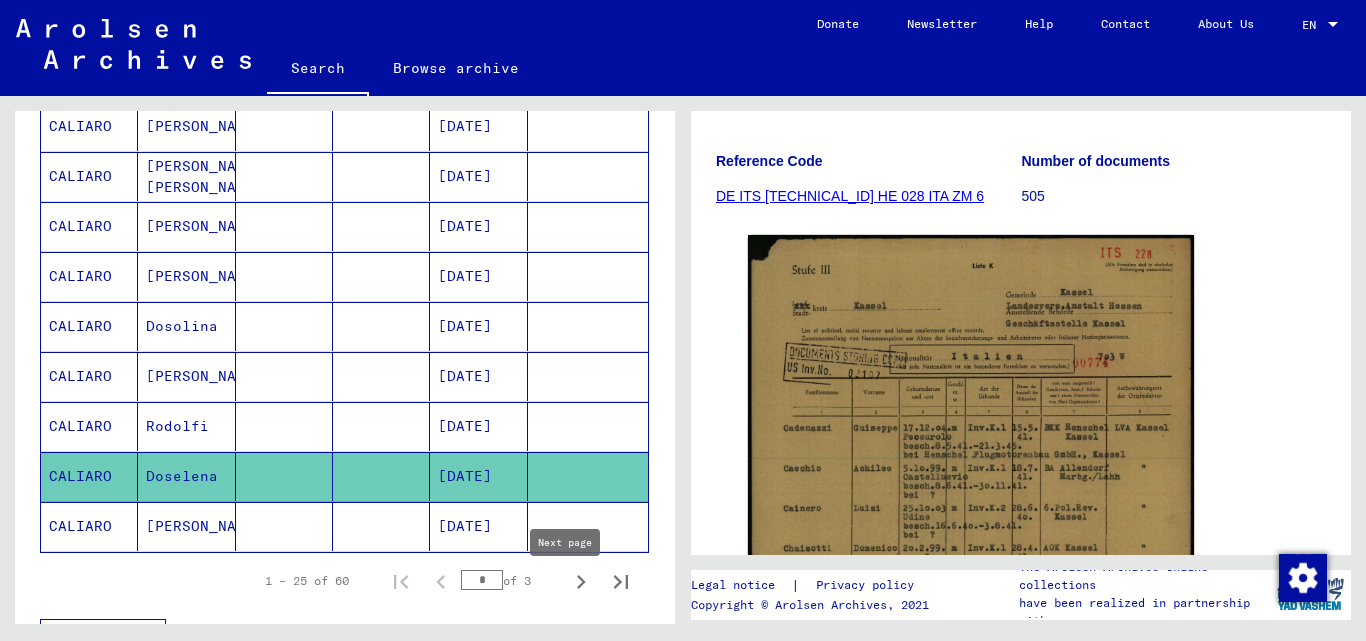 click 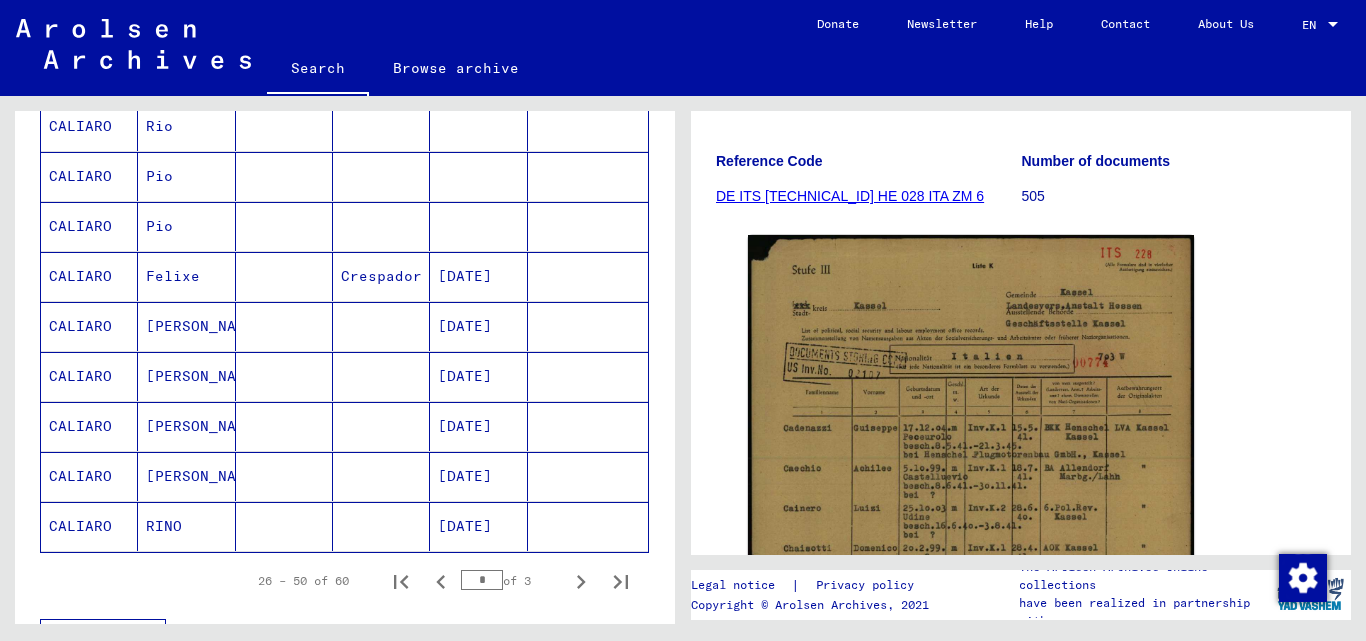 click on "CALIARO" at bounding box center [89, 226] 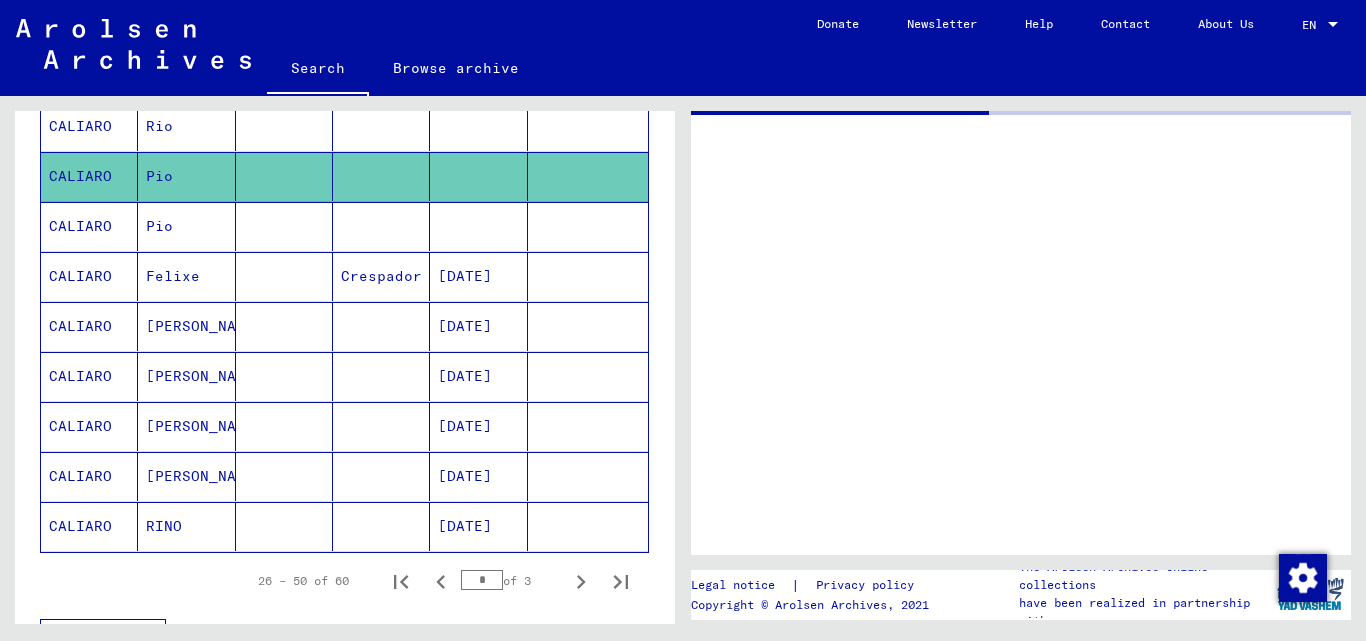 scroll, scrollTop: 0, scrollLeft: 0, axis: both 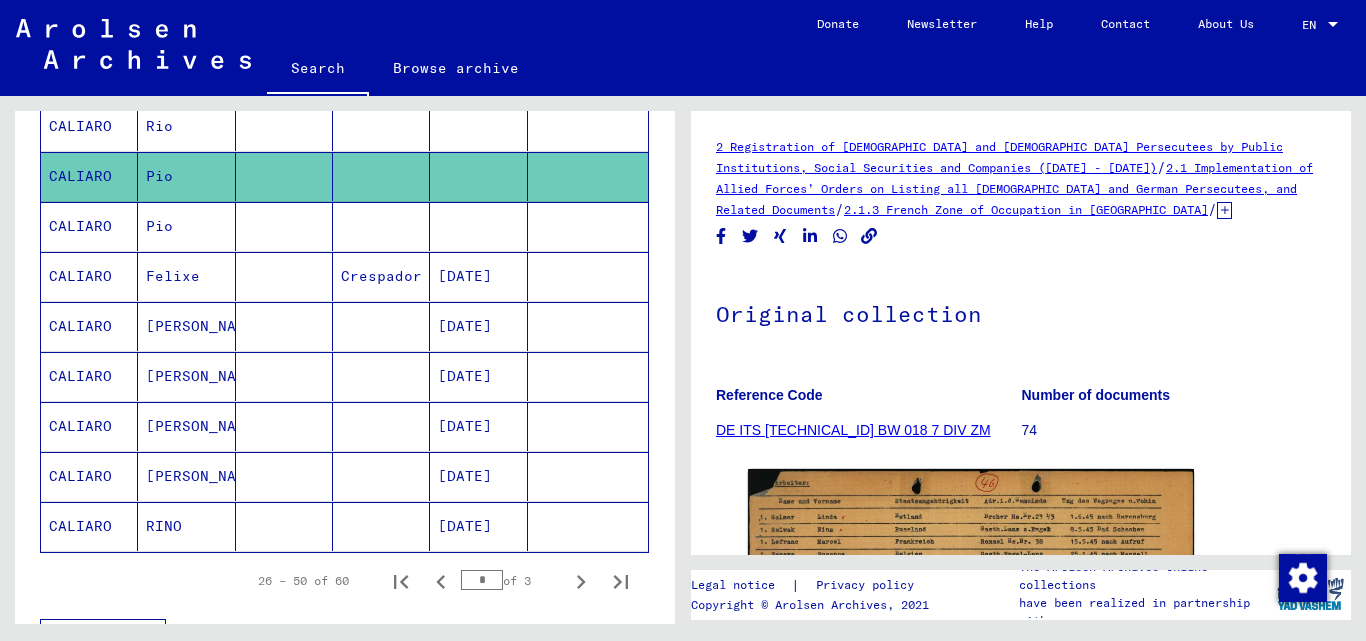 click on "CALIARO" at bounding box center [89, 326] 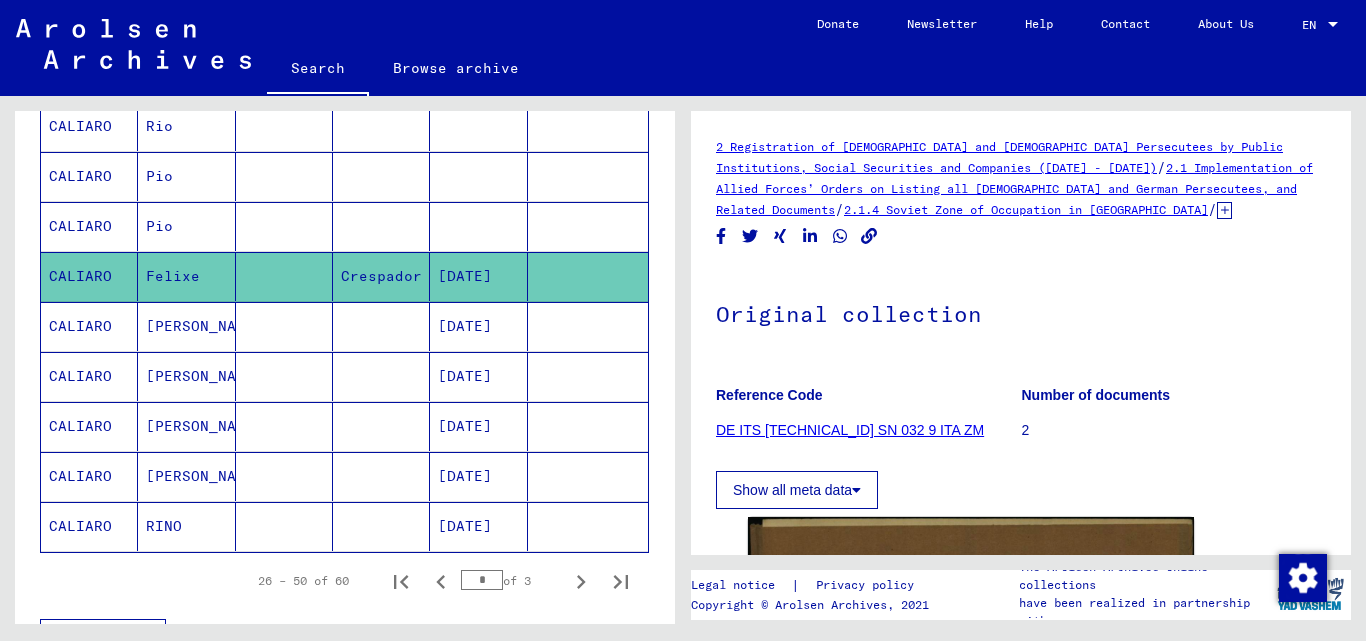 scroll, scrollTop: 200, scrollLeft: 0, axis: vertical 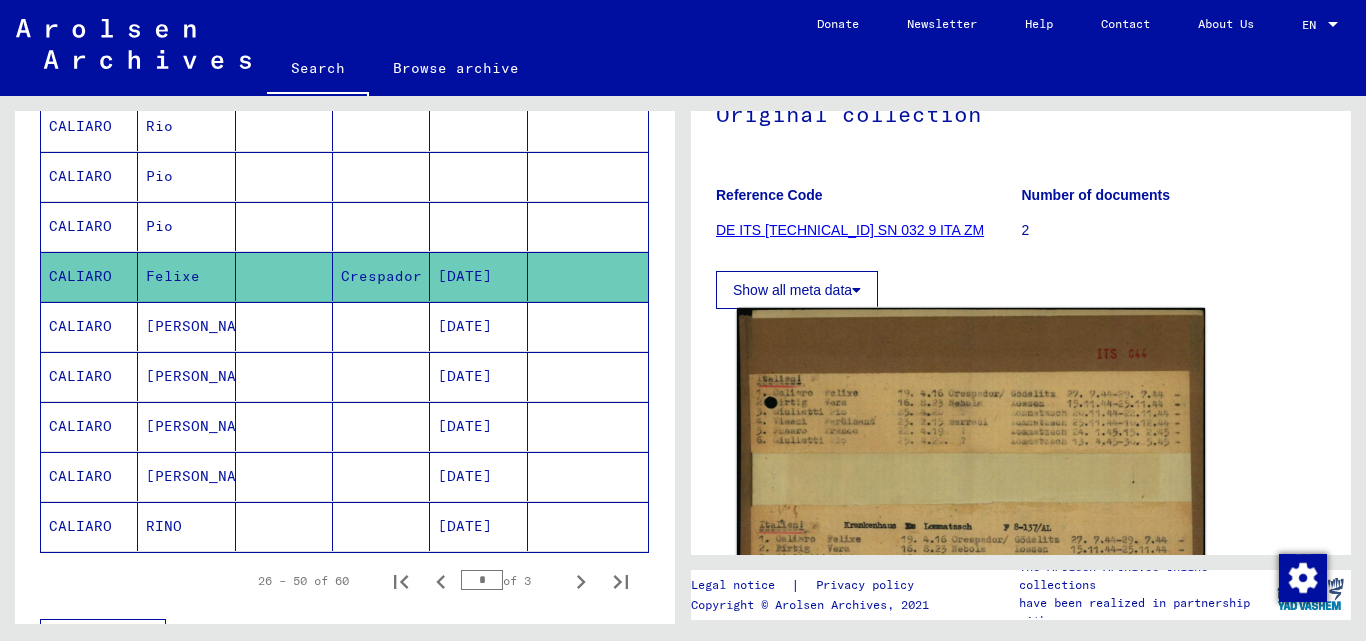 click 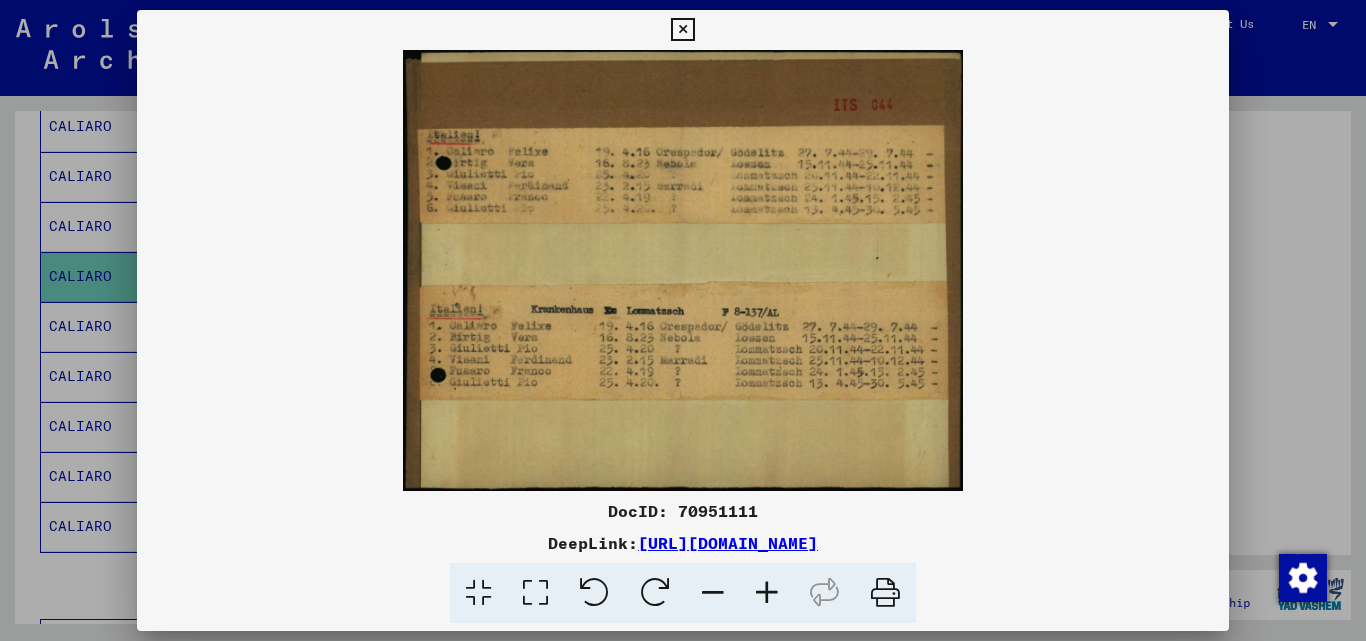 click at bounding box center [683, 320] 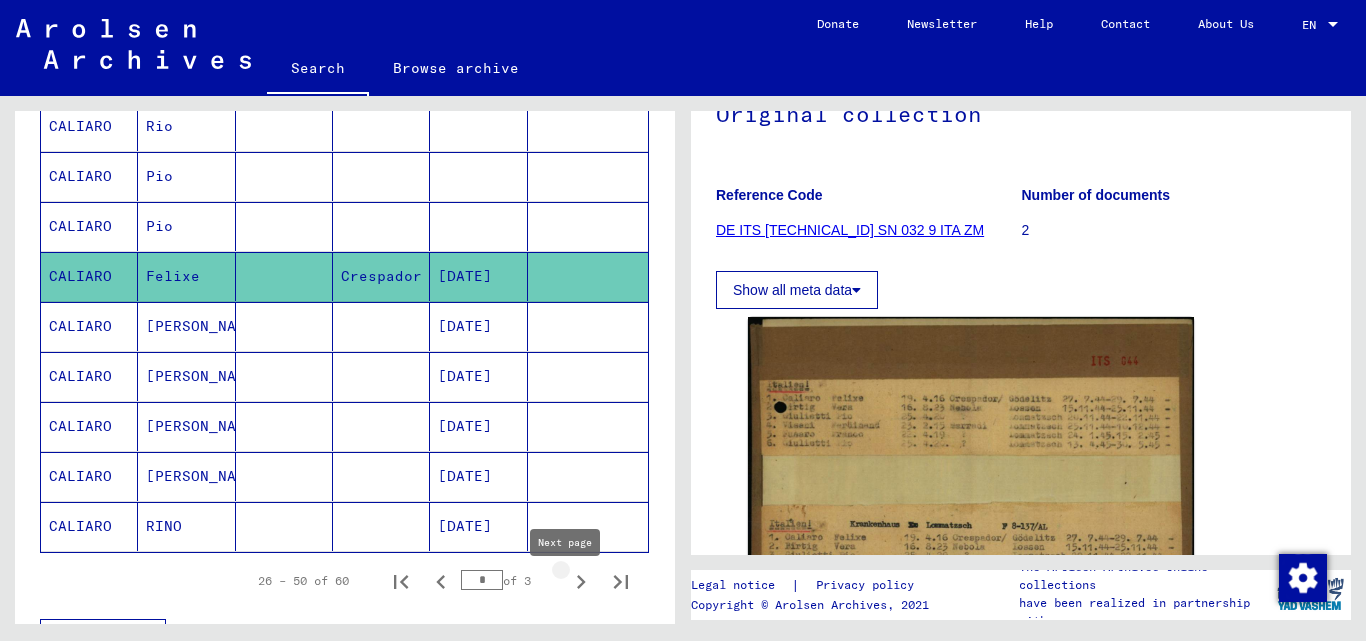 click 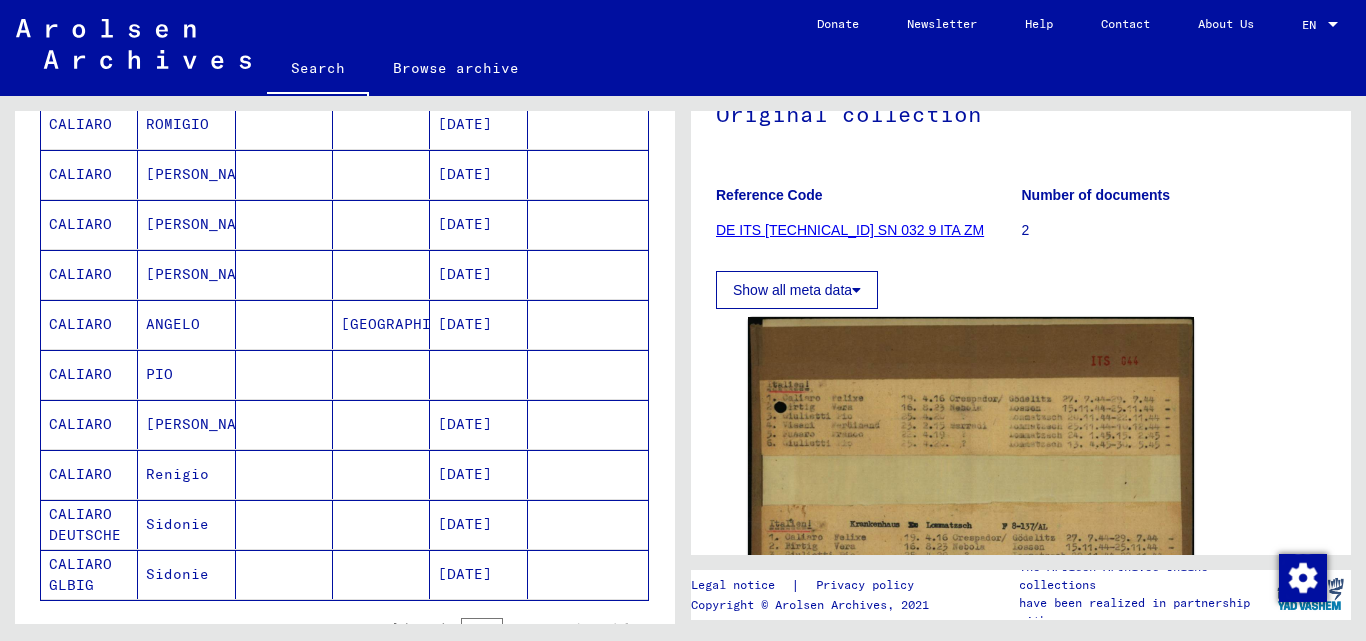 scroll, scrollTop: 272, scrollLeft: 0, axis: vertical 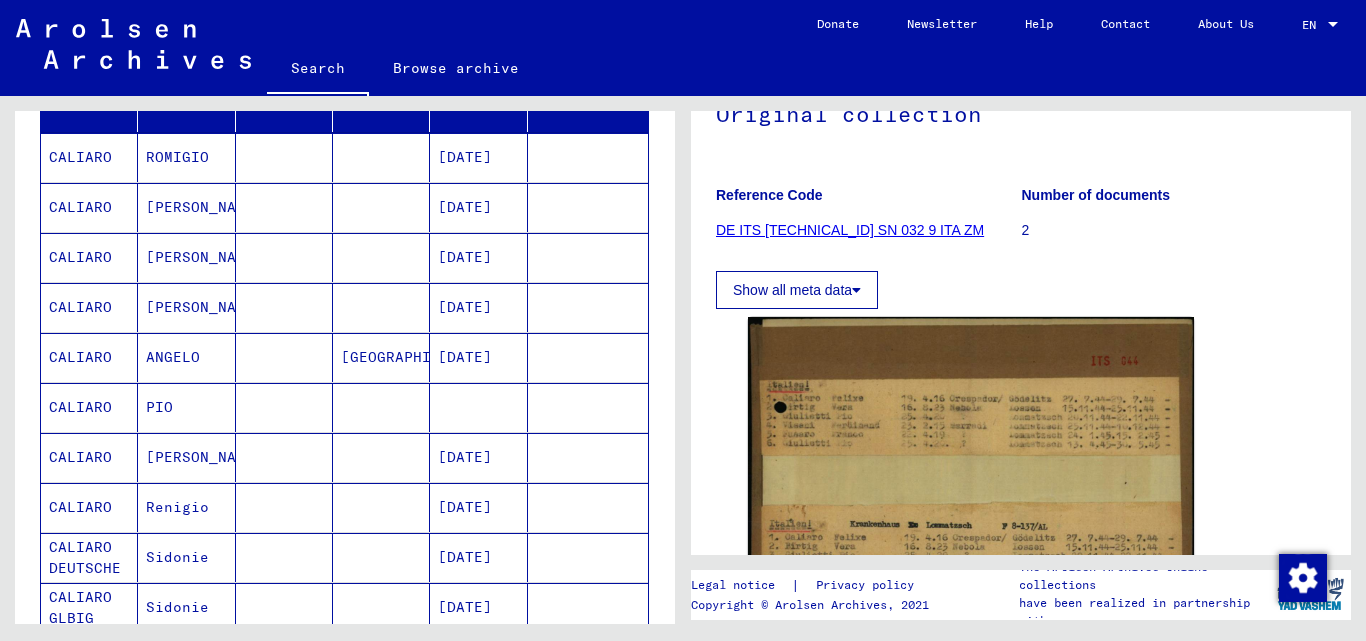 click on "[PERSON_NAME]" at bounding box center (186, 257) 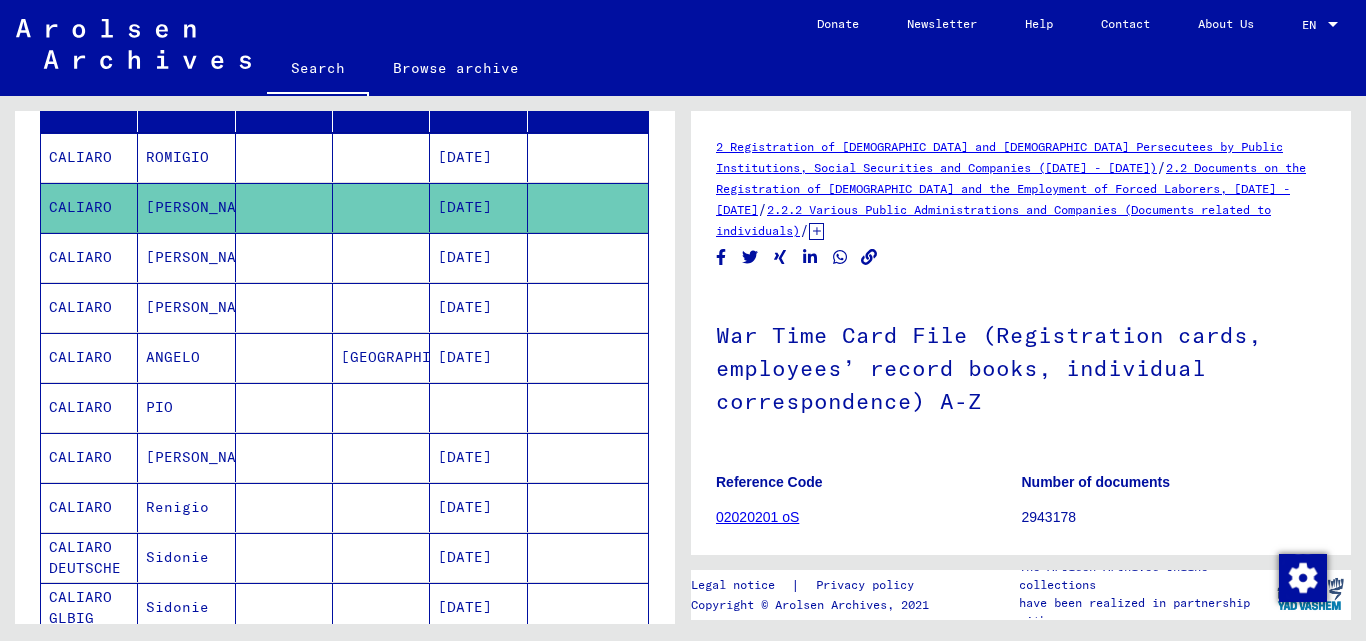 scroll, scrollTop: 0, scrollLeft: 0, axis: both 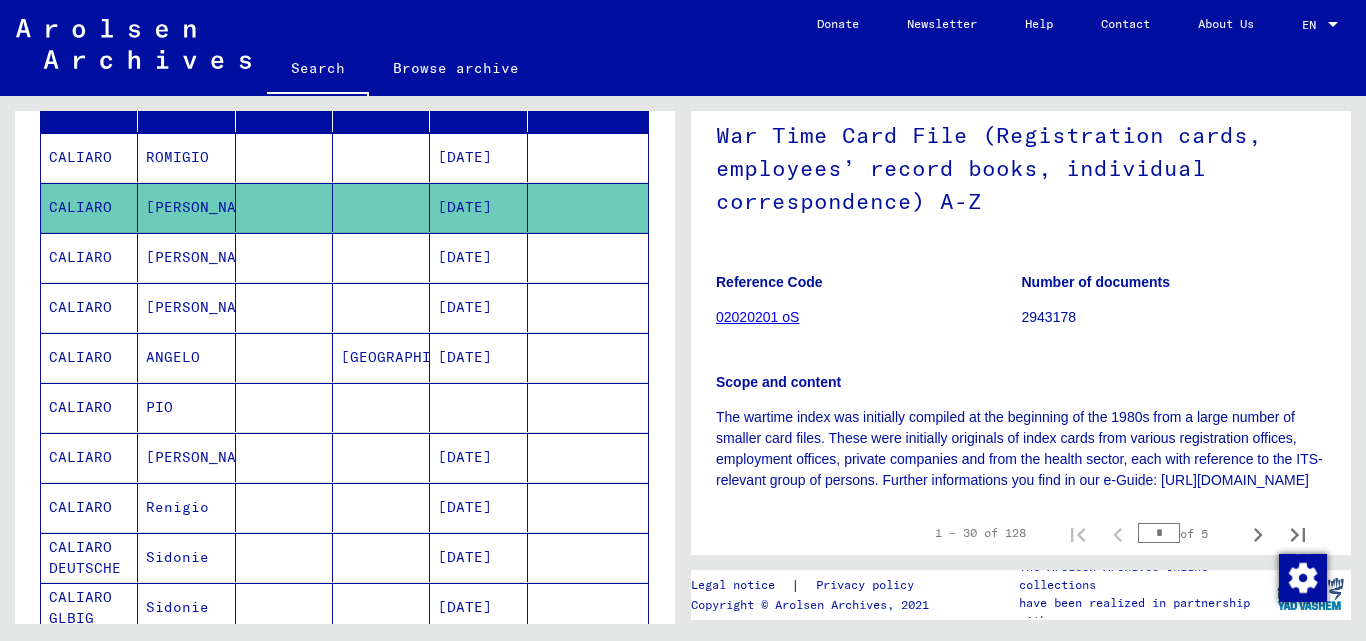 click on "02020201 oS" 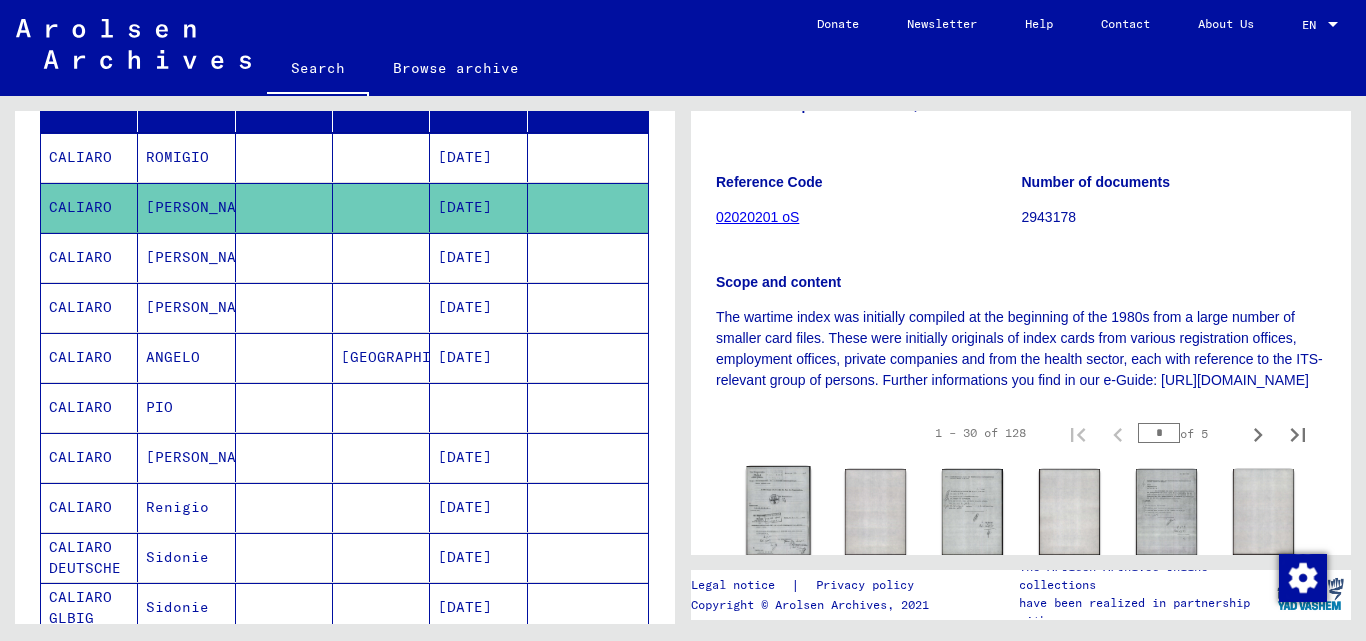 click 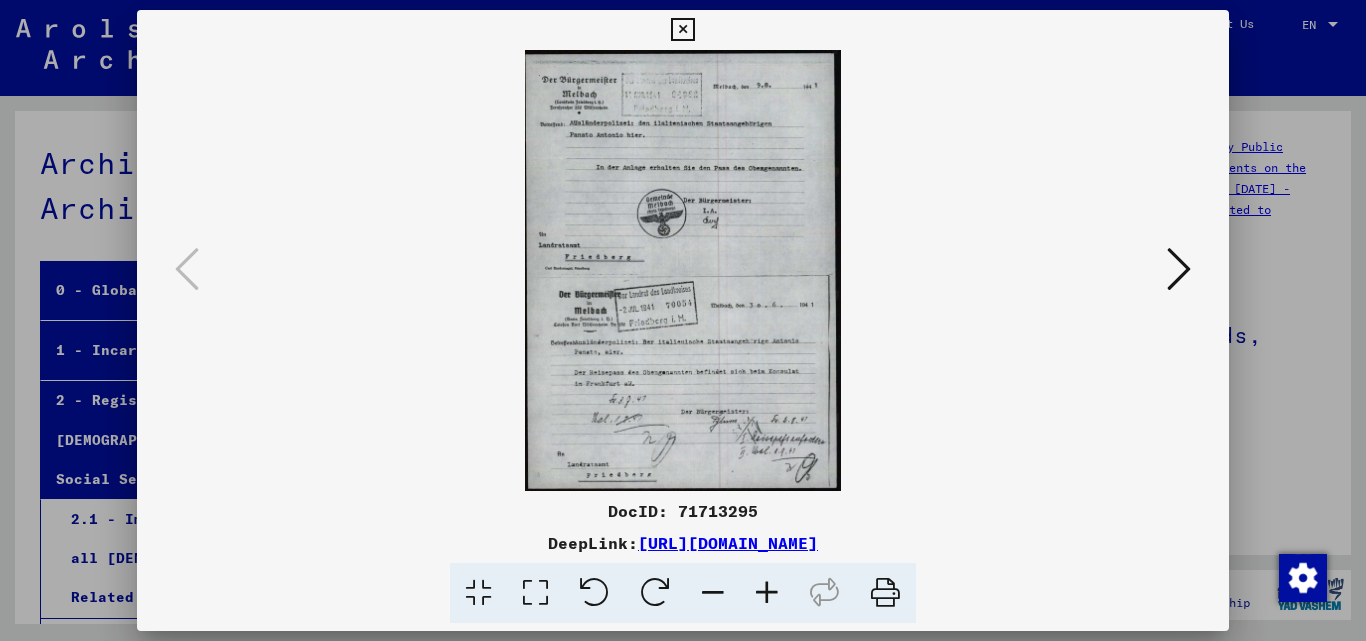 scroll, scrollTop: 138541, scrollLeft: 0, axis: vertical 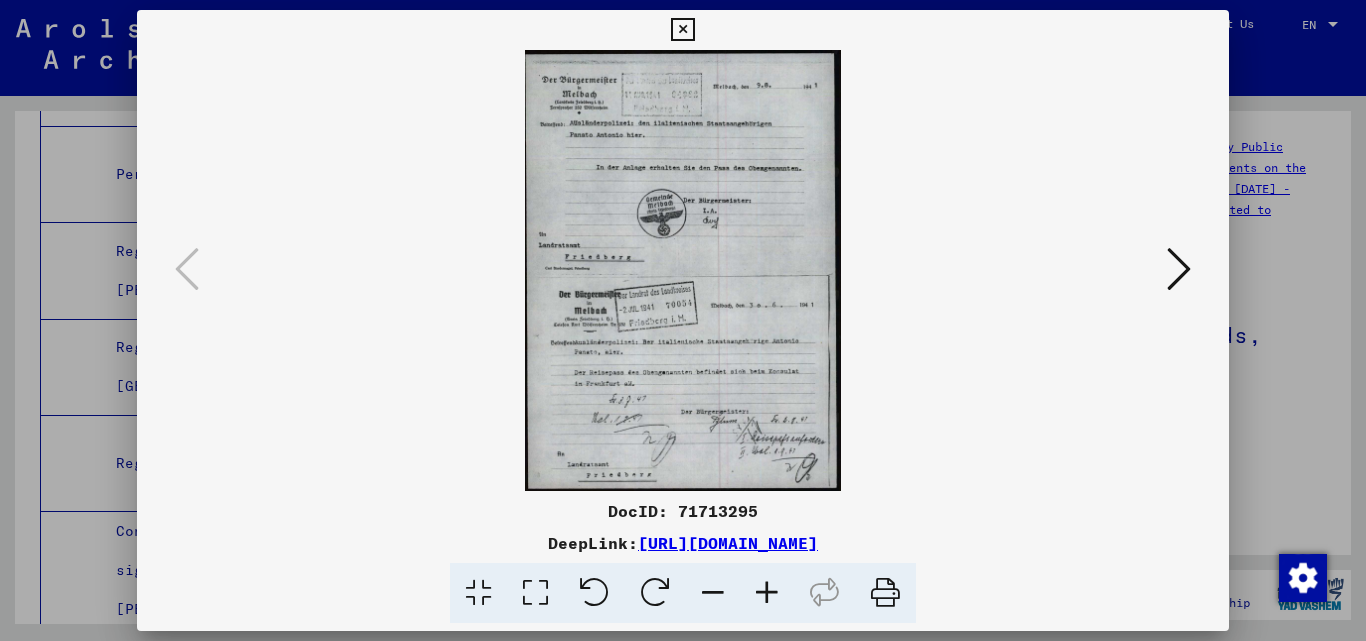 click at bounding box center (682, 30) 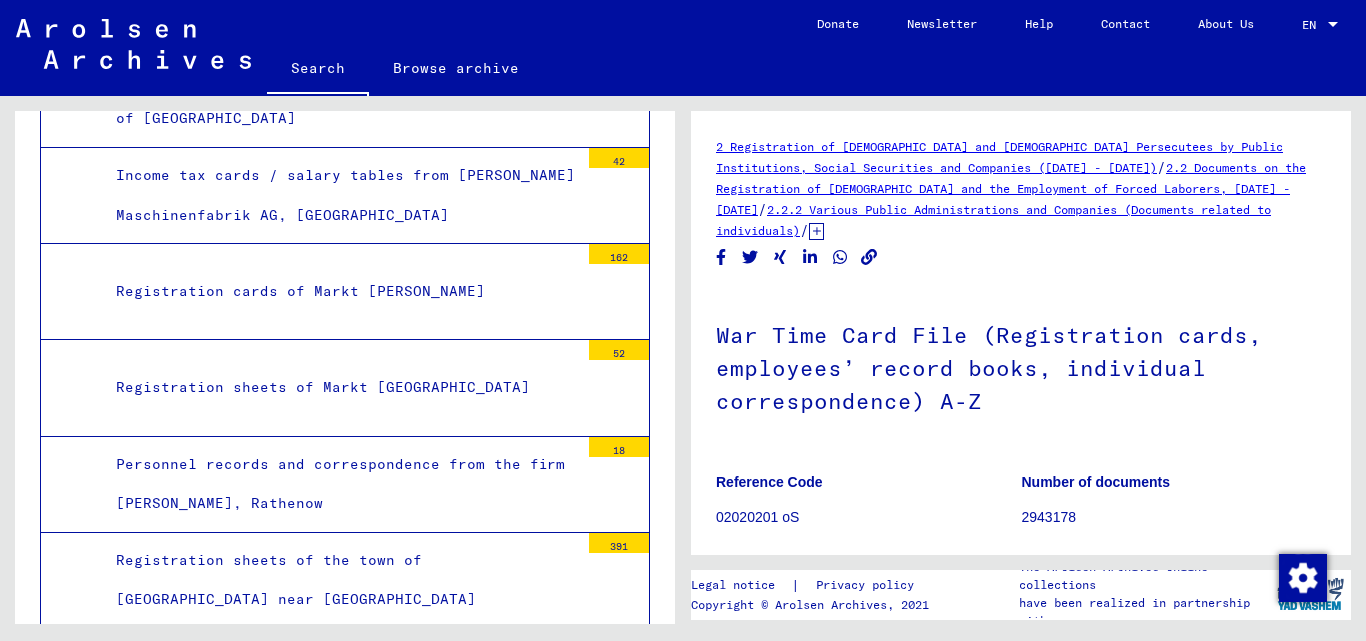 scroll, scrollTop: 135941, scrollLeft: 0, axis: vertical 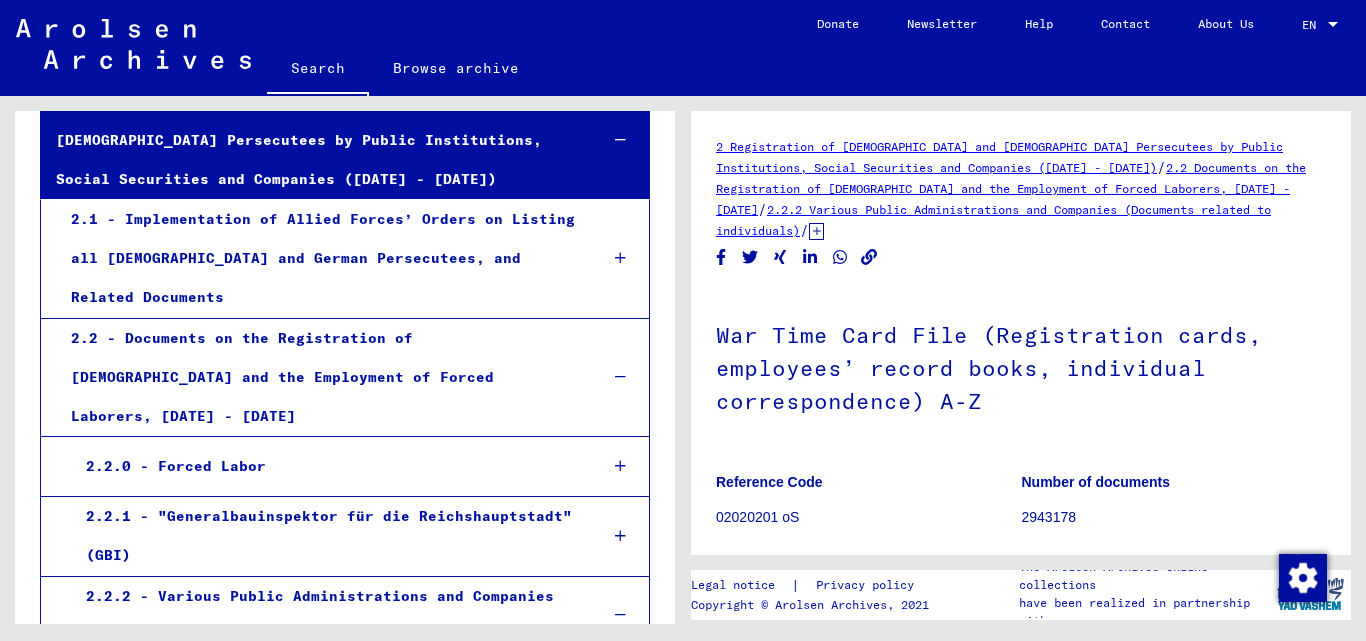 click at bounding box center [620, 258] 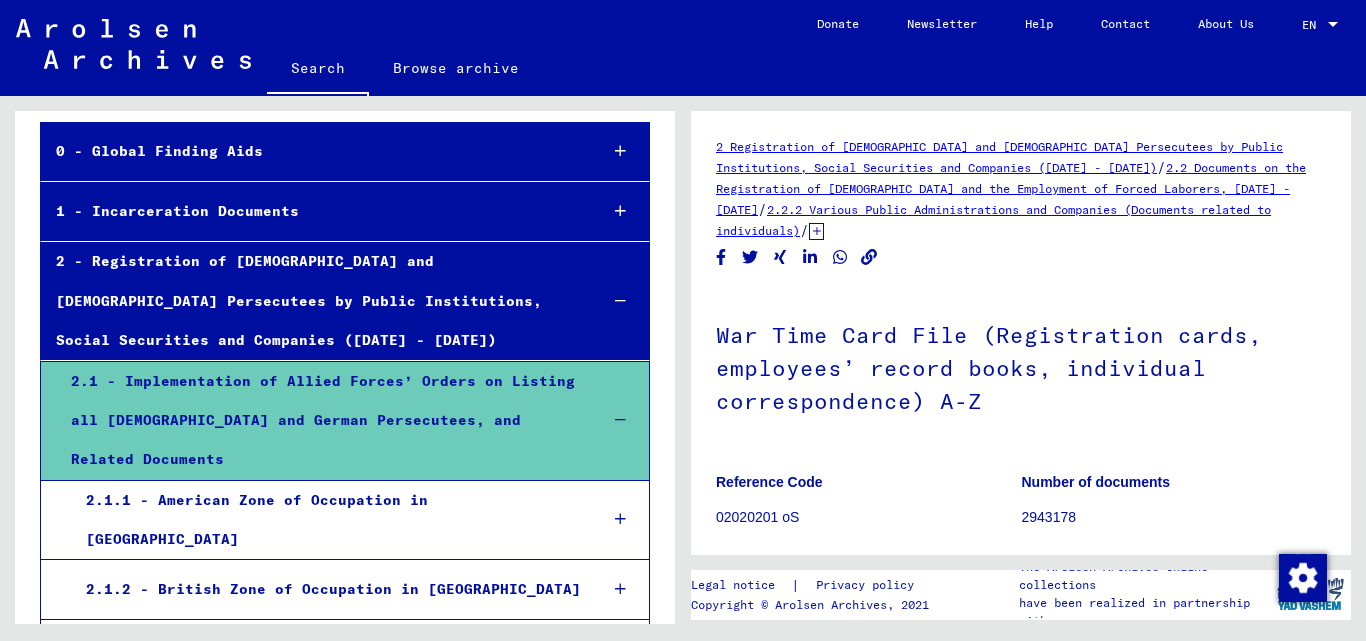 scroll, scrollTop: 100, scrollLeft: 0, axis: vertical 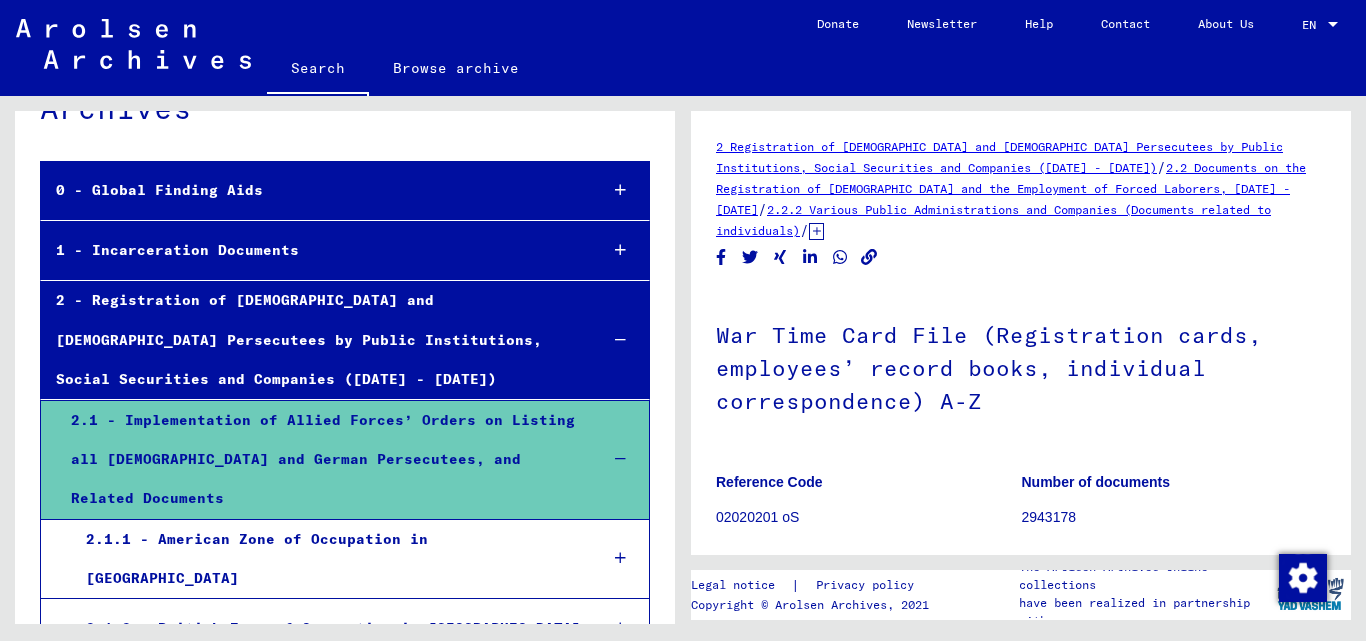 click at bounding box center [620, 250] 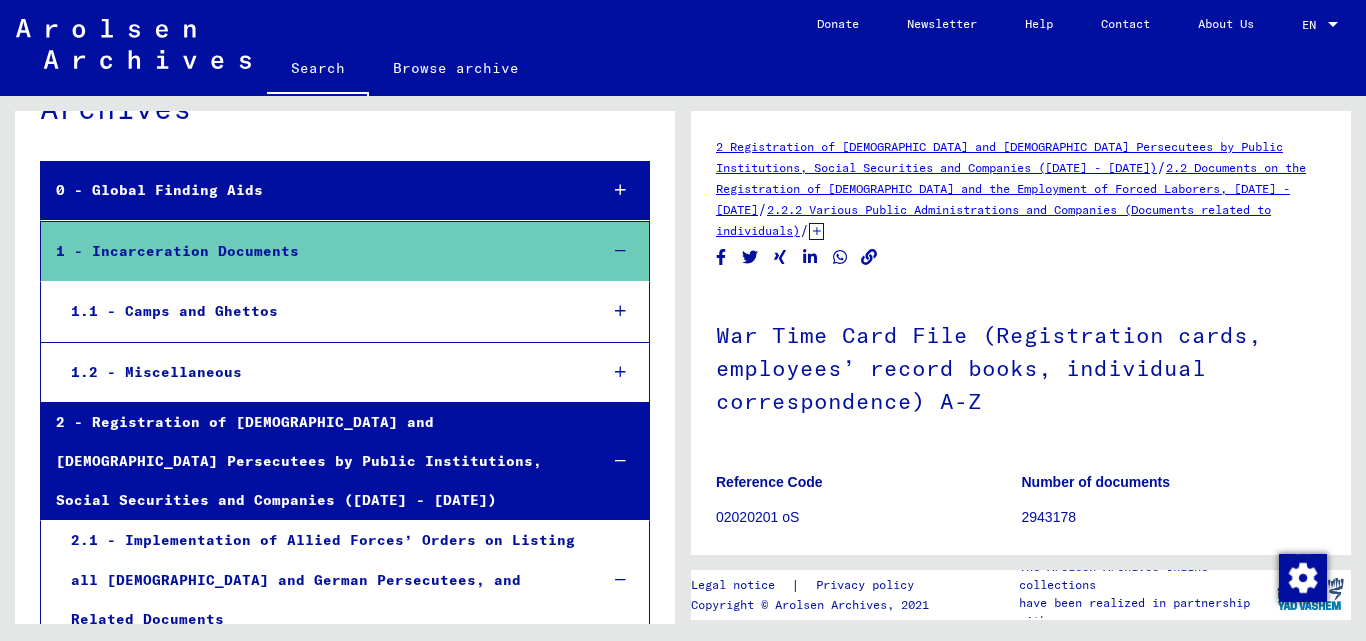 click at bounding box center [620, 311] 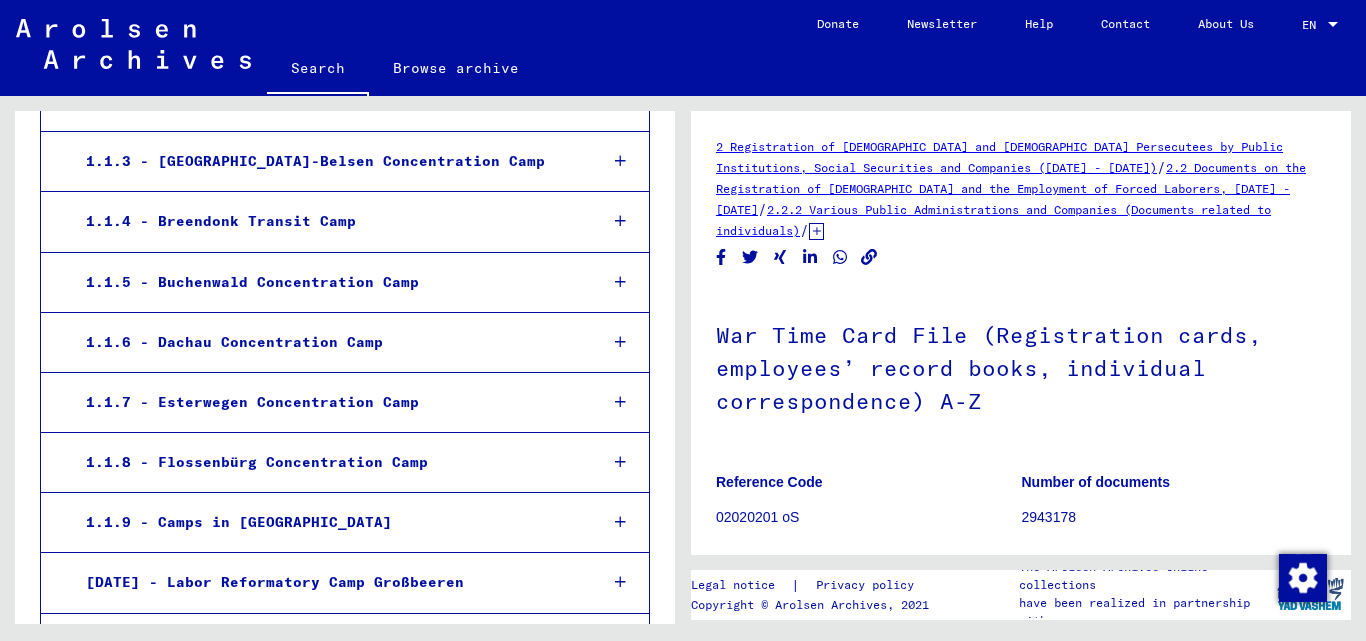 scroll, scrollTop: 500, scrollLeft: 0, axis: vertical 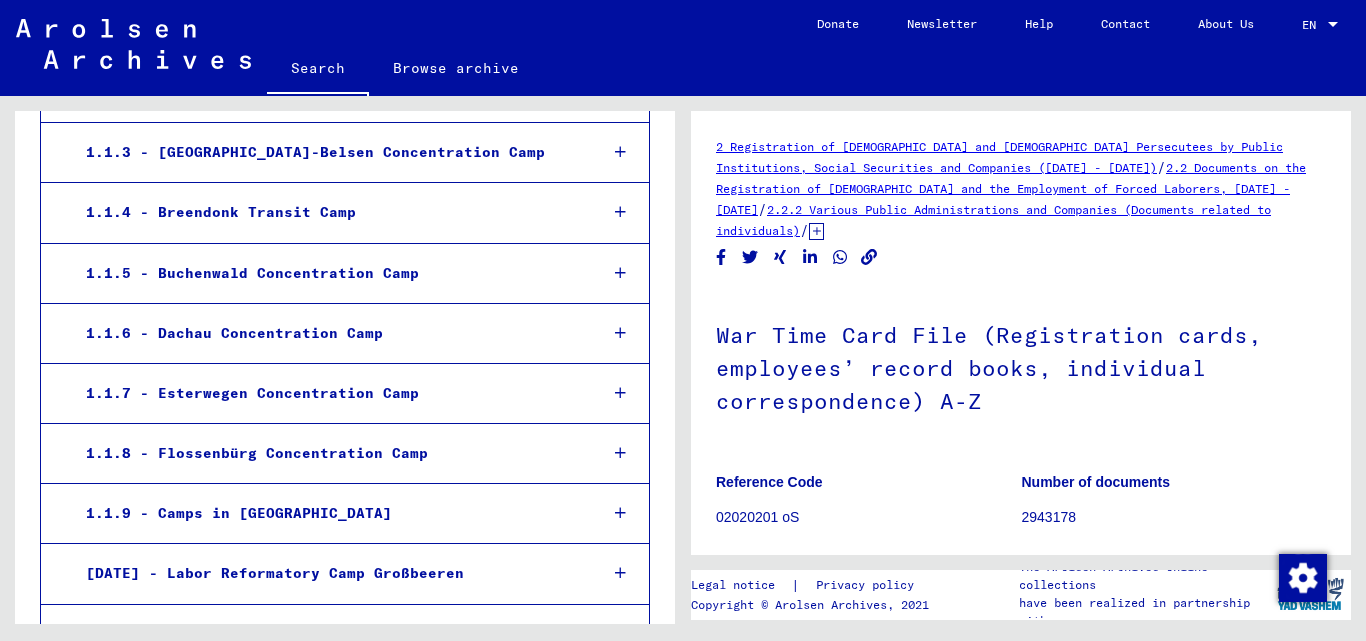 click at bounding box center (620, 333) 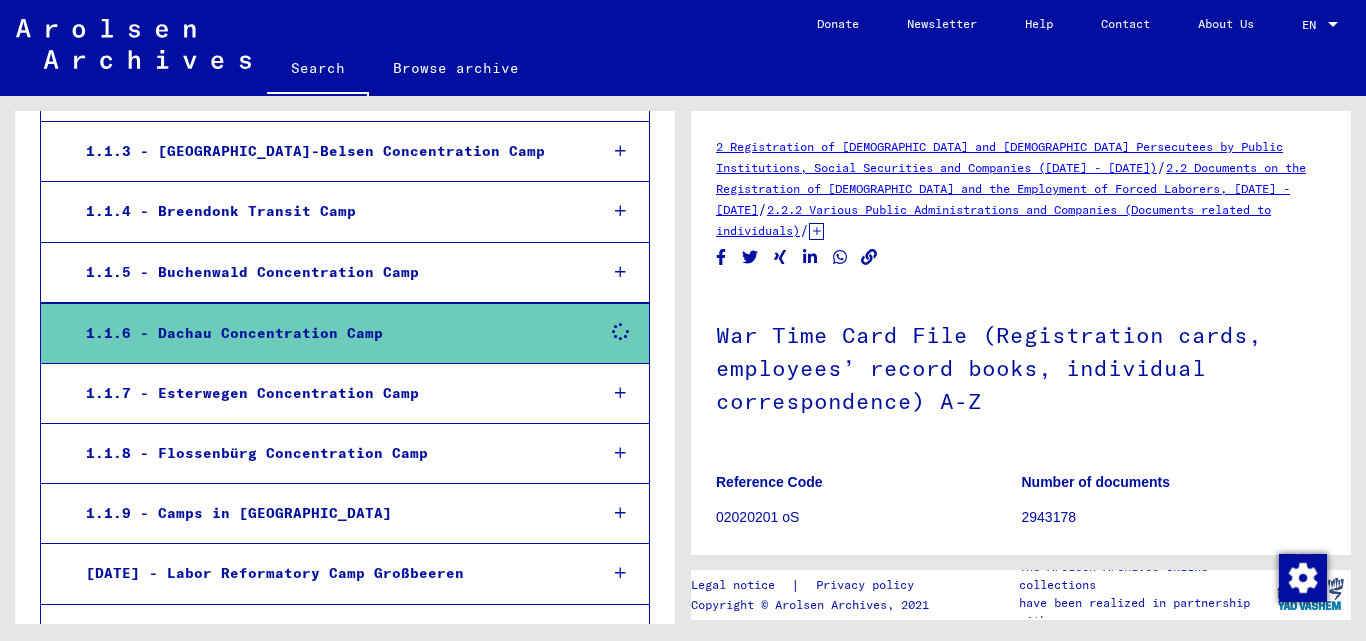 scroll, scrollTop: 499, scrollLeft: 0, axis: vertical 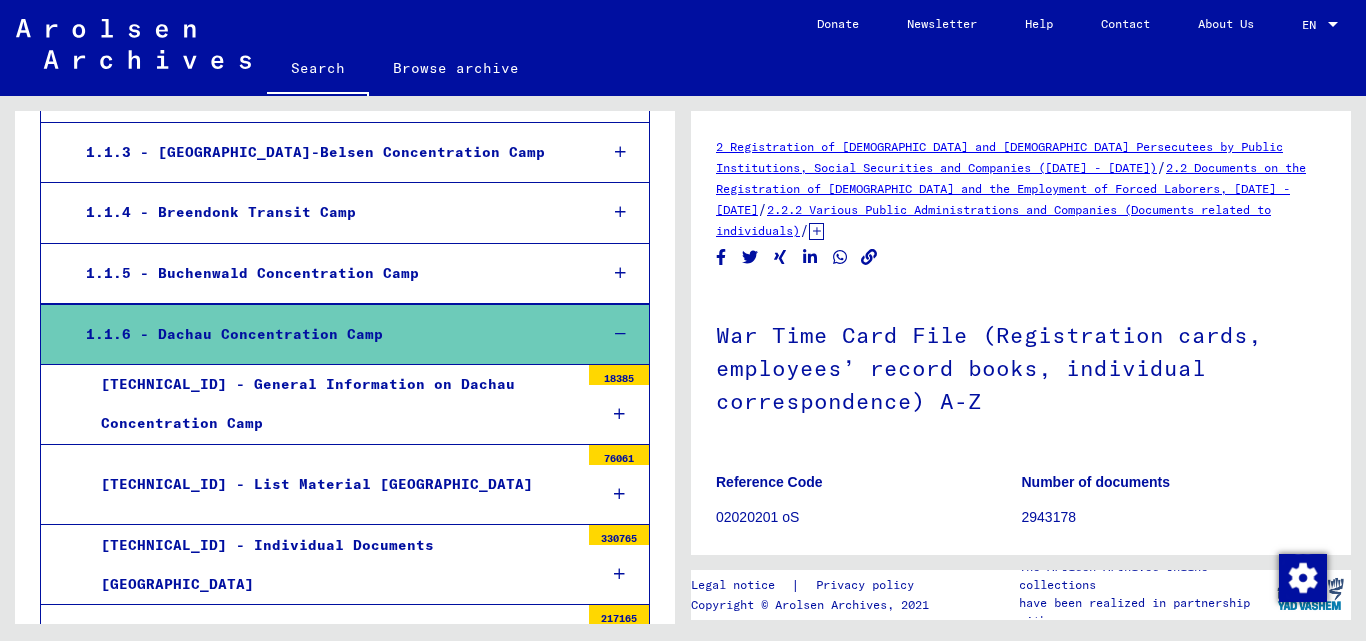 click at bounding box center [619, 414] 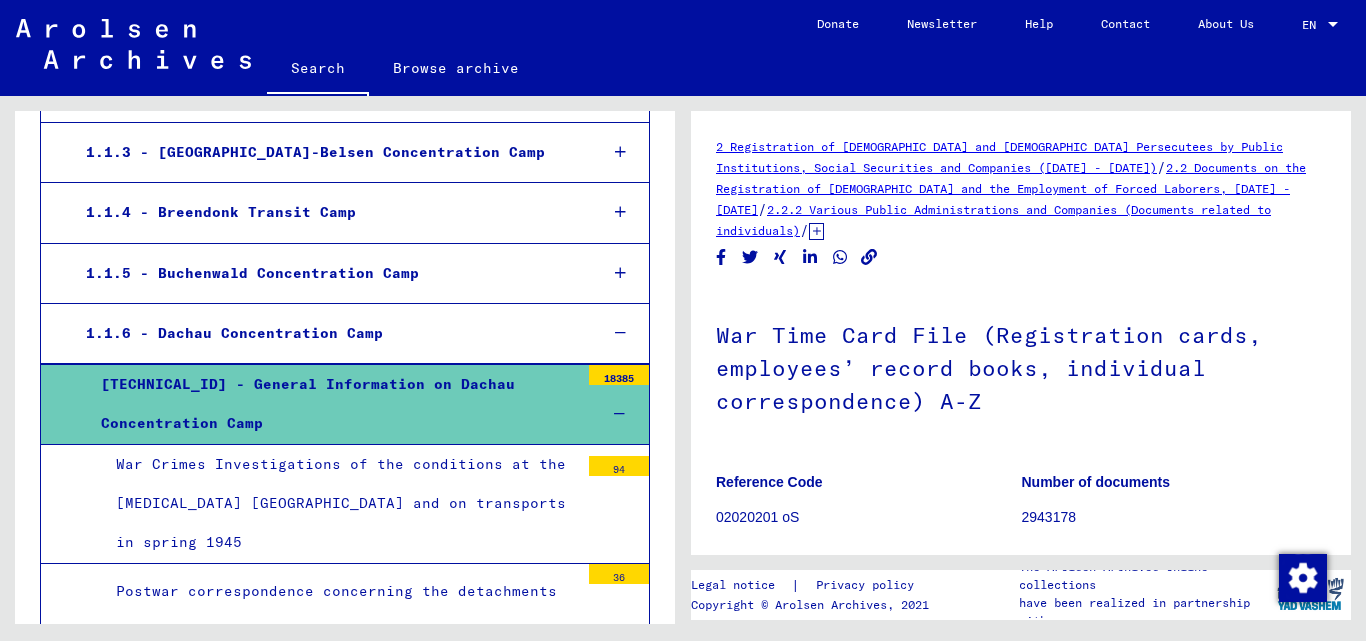 scroll, scrollTop: 599, scrollLeft: 0, axis: vertical 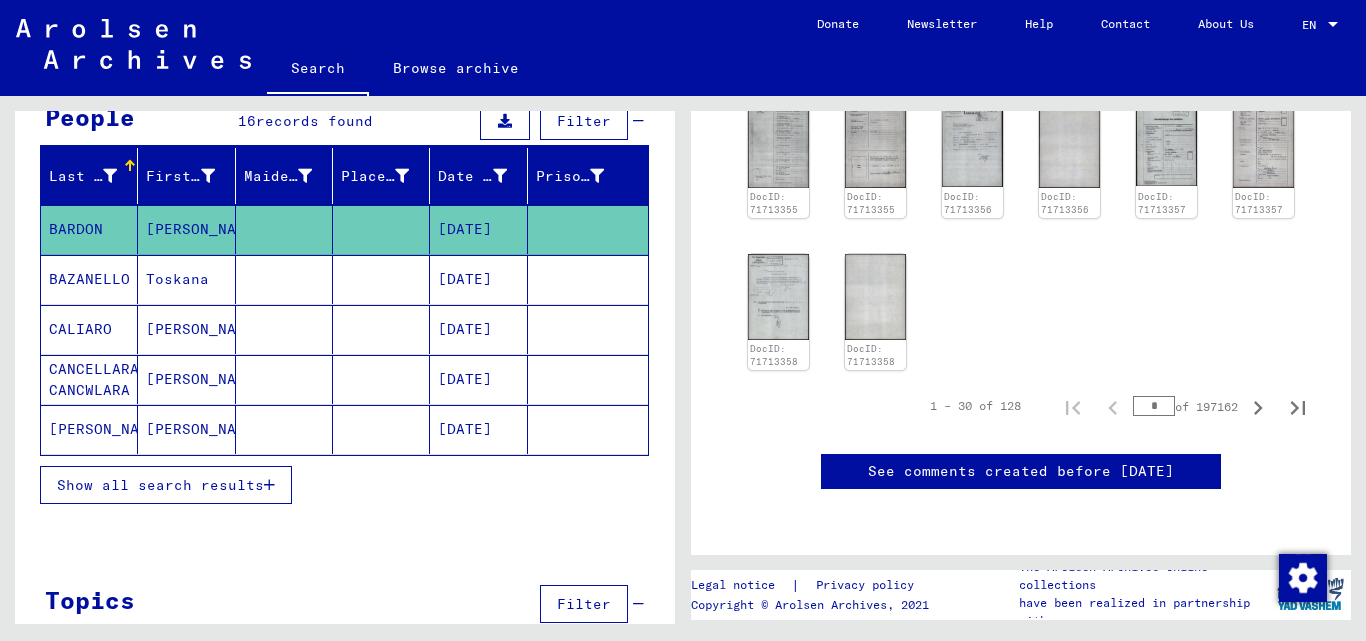 click on "[PERSON_NAME]" at bounding box center (186, 379) 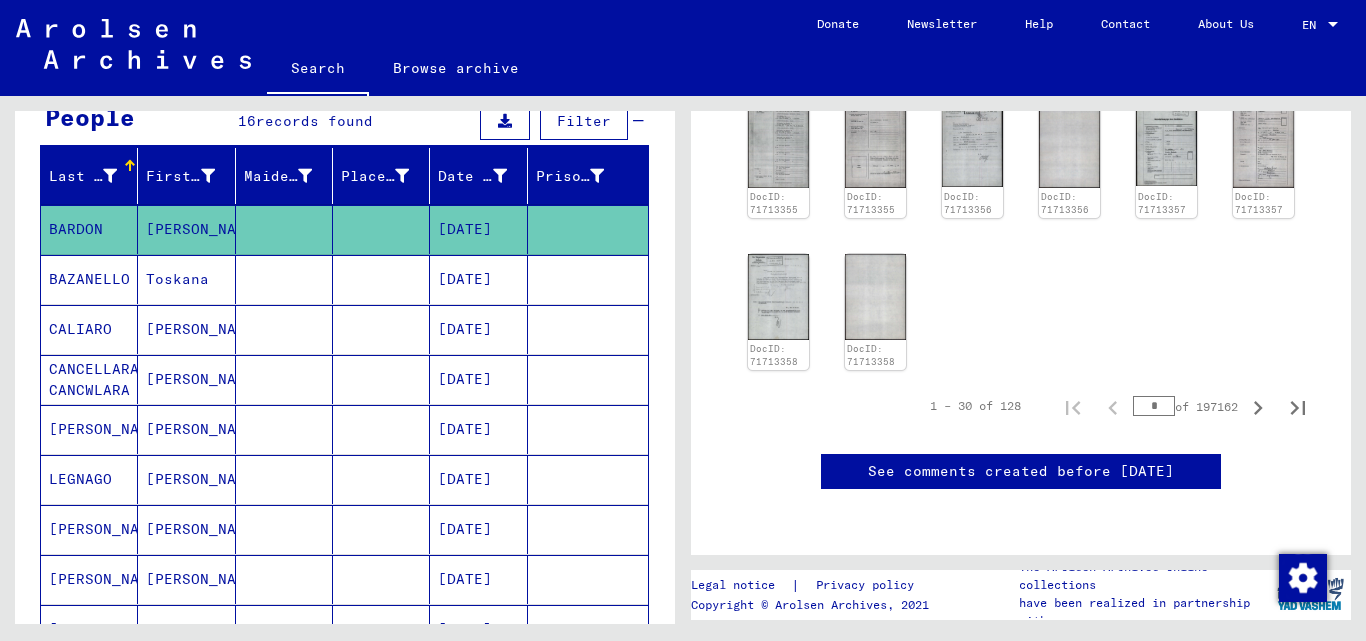 click on "[PERSON_NAME]" at bounding box center (186, 379) 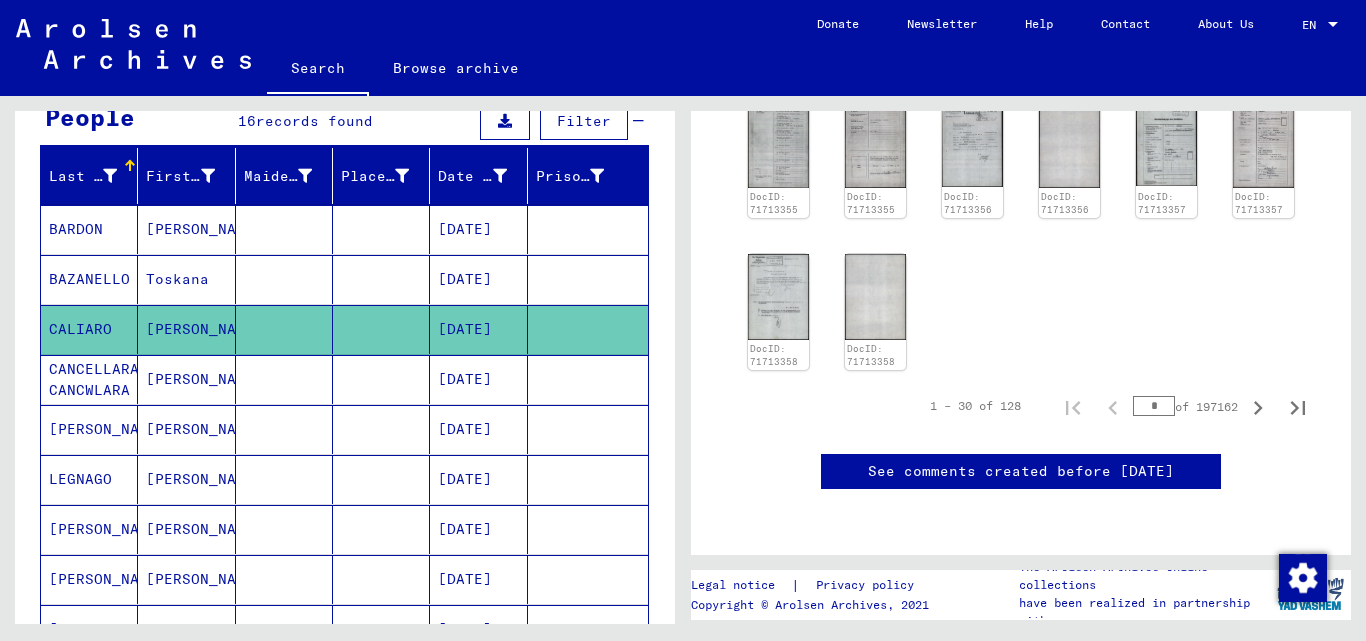 click on "[PERSON_NAME]" 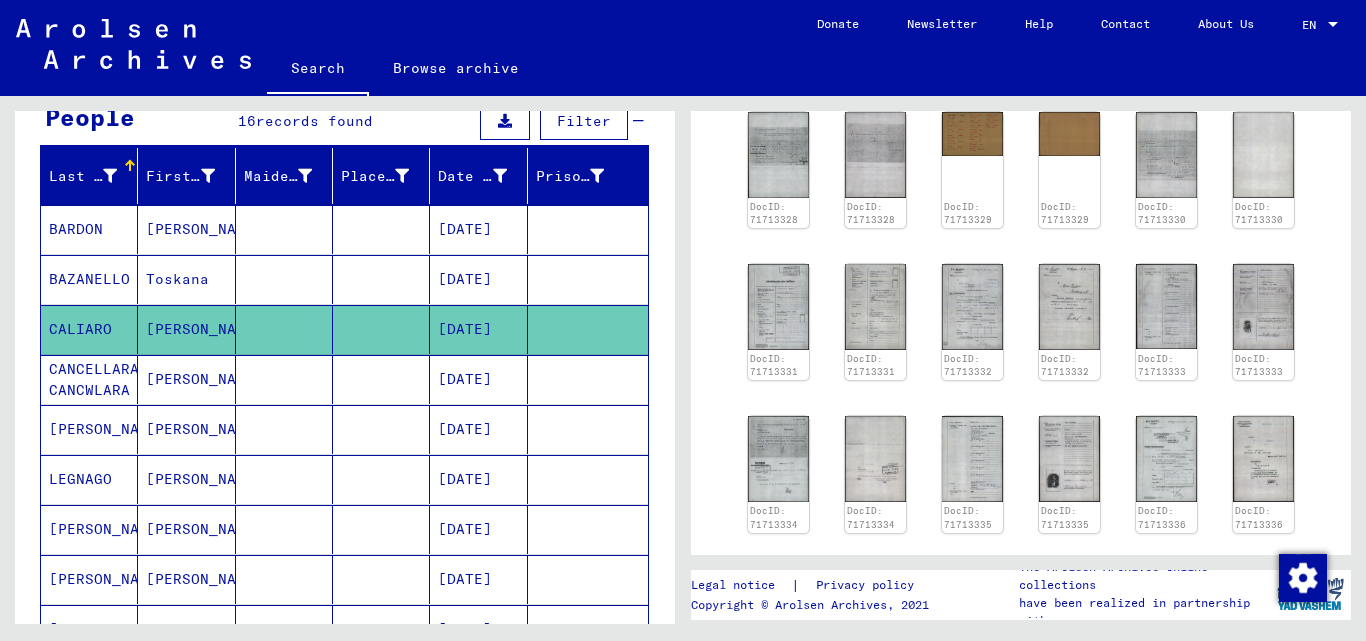 scroll, scrollTop: 2024, scrollLeft: 0, axis: vertical 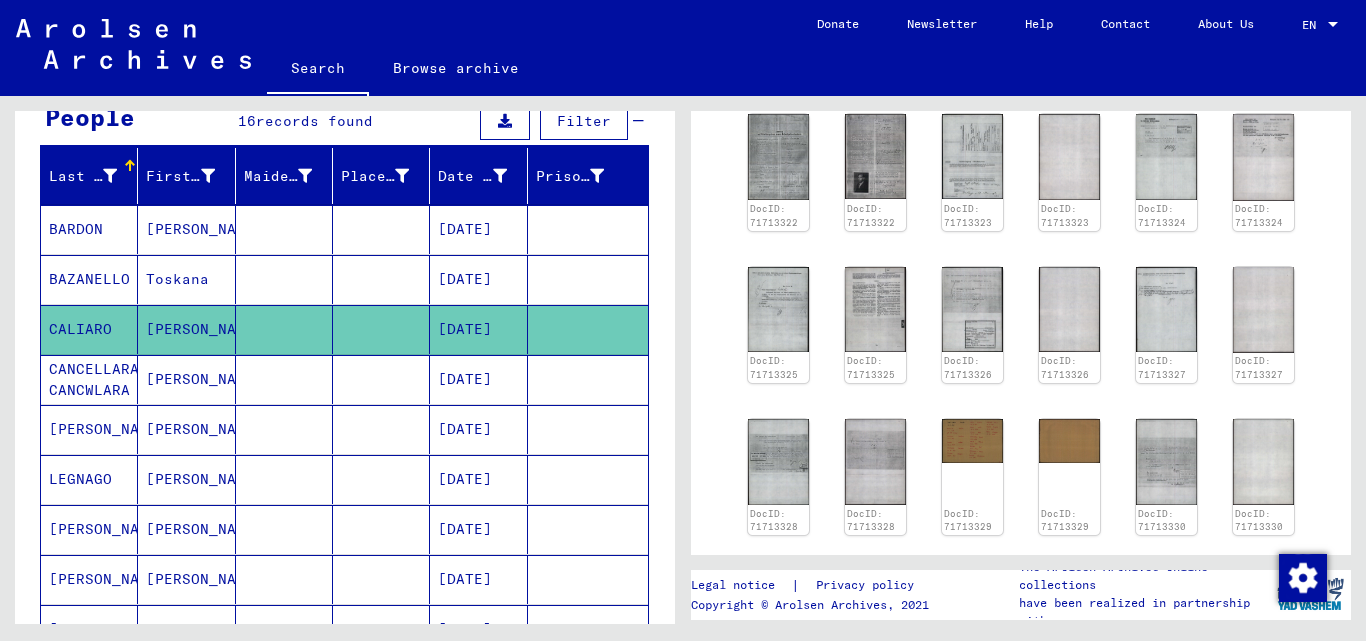 click on "CALIARO" 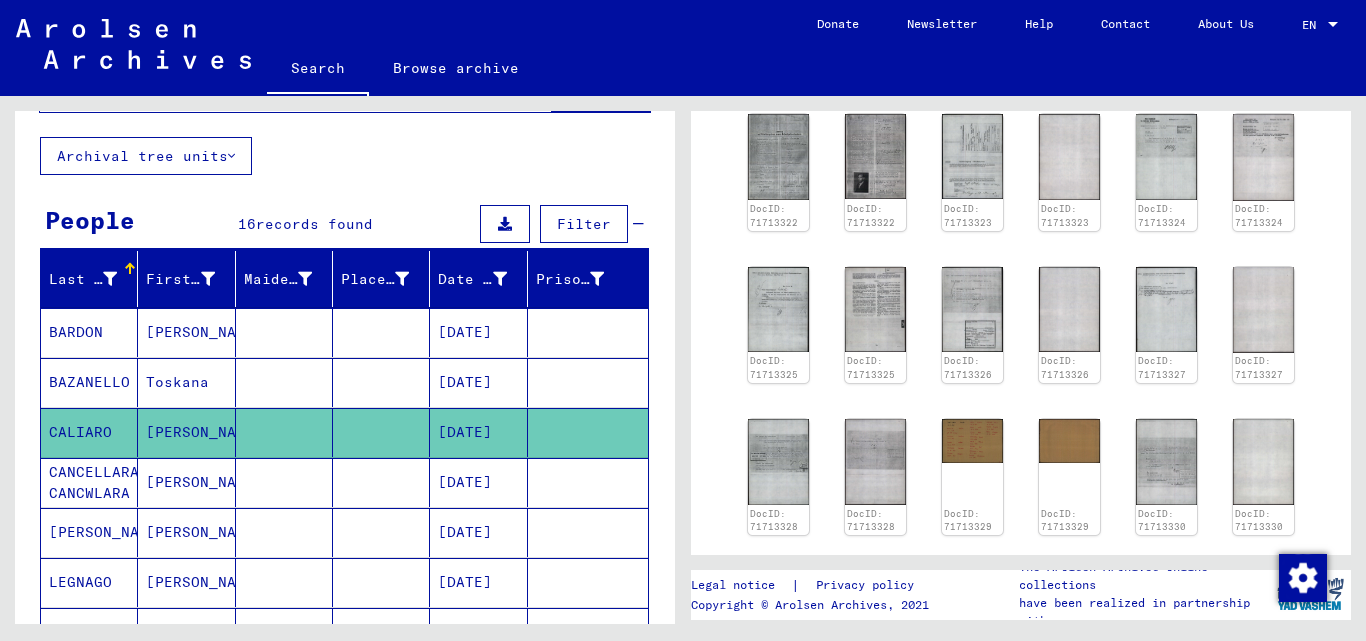 scroll, scrollTop: 0, scrollLeft: 0, axis: both 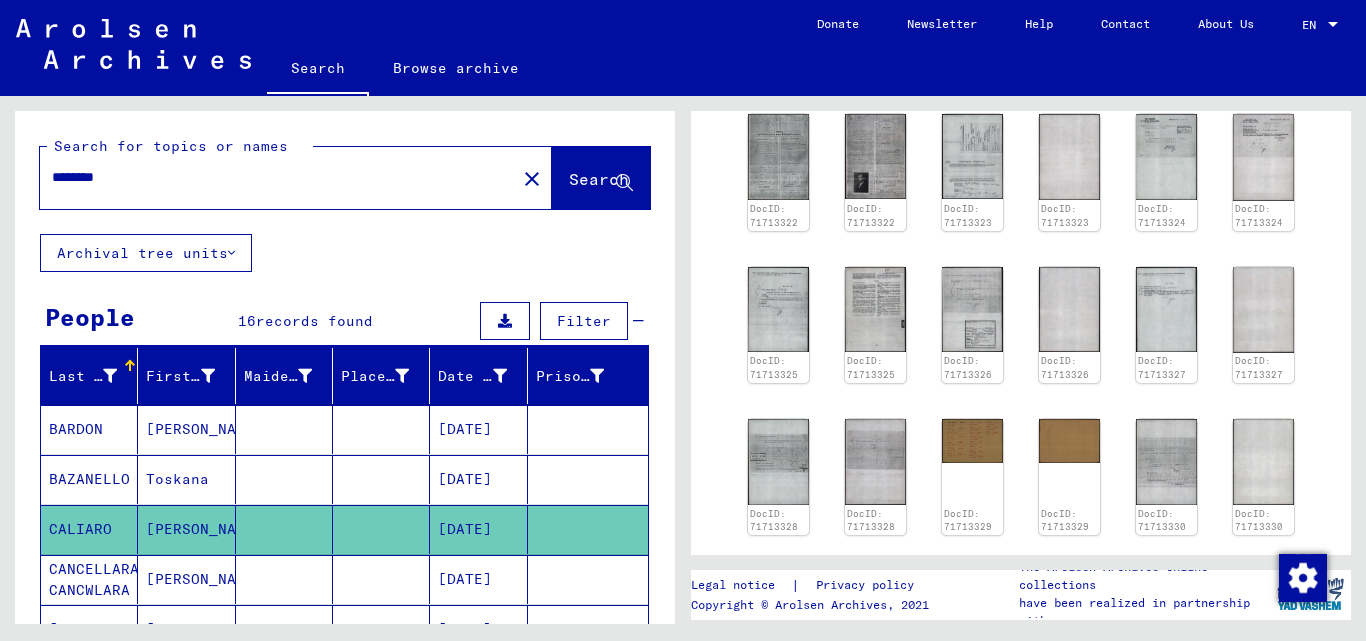 click on "********" at bounding box center [278, 177] 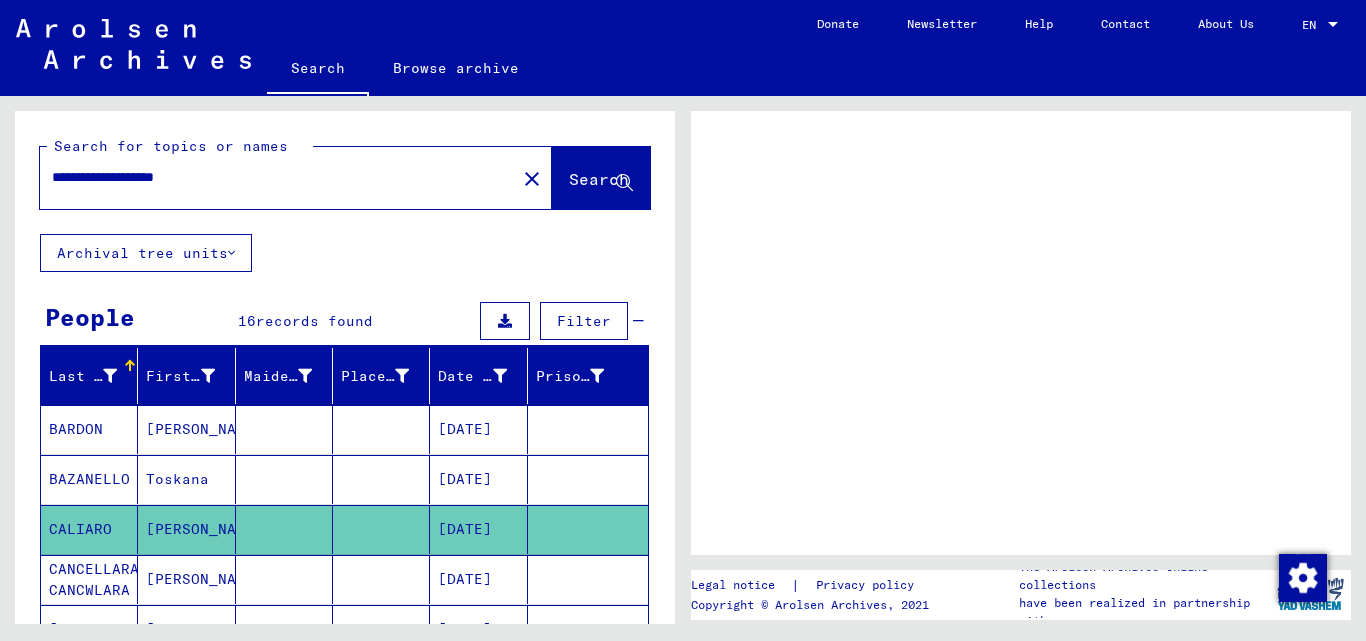 scroll, scrollTop: 0, scrollLeft: 0, axis: both 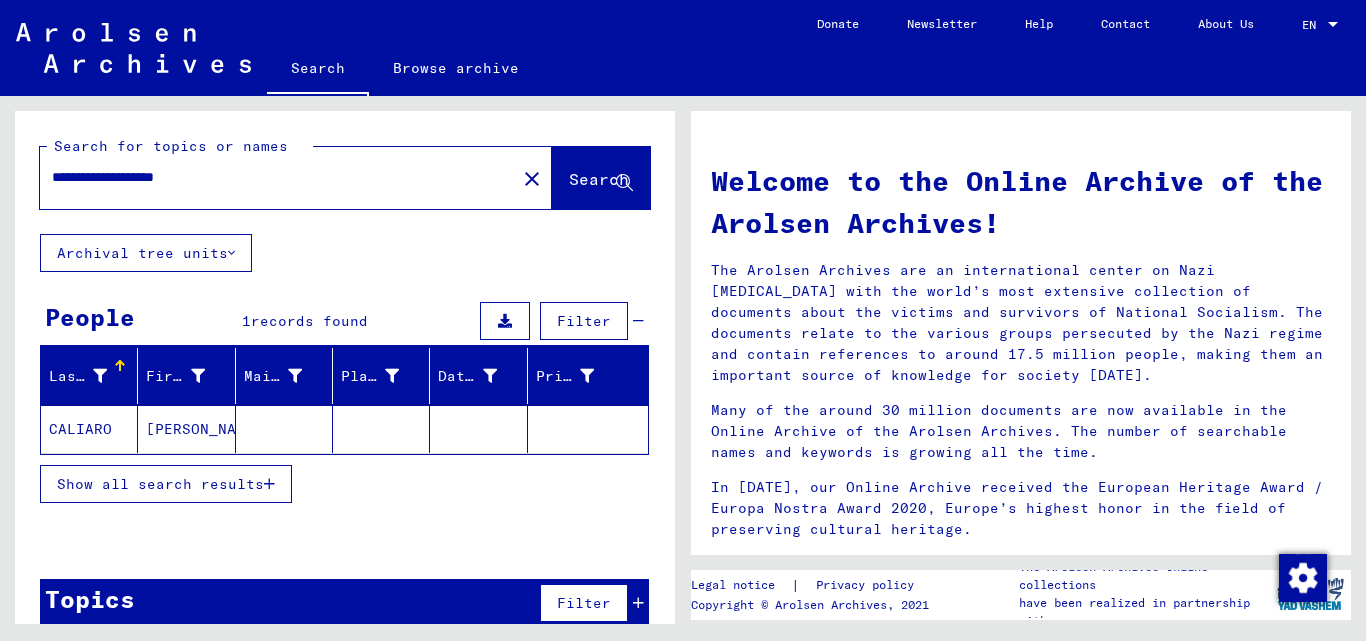click on "[PERSON_NAME]" 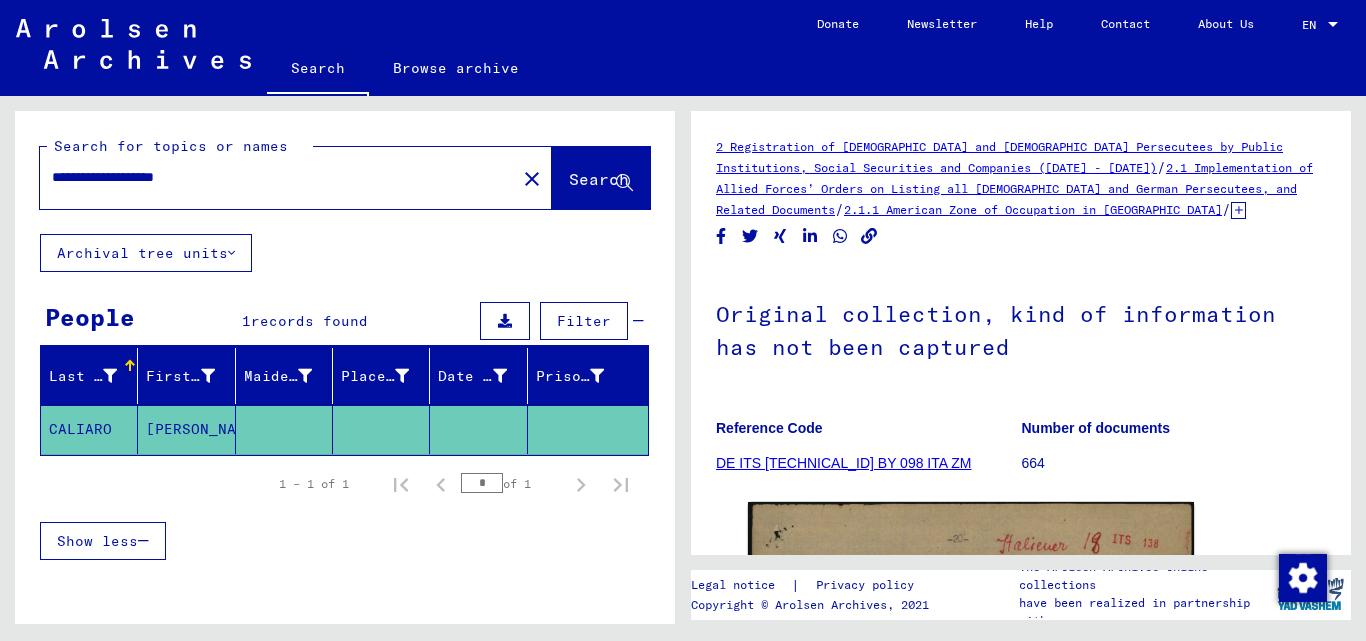 scroll, scrollTop: 0, scrollLeft: 0, axis: both 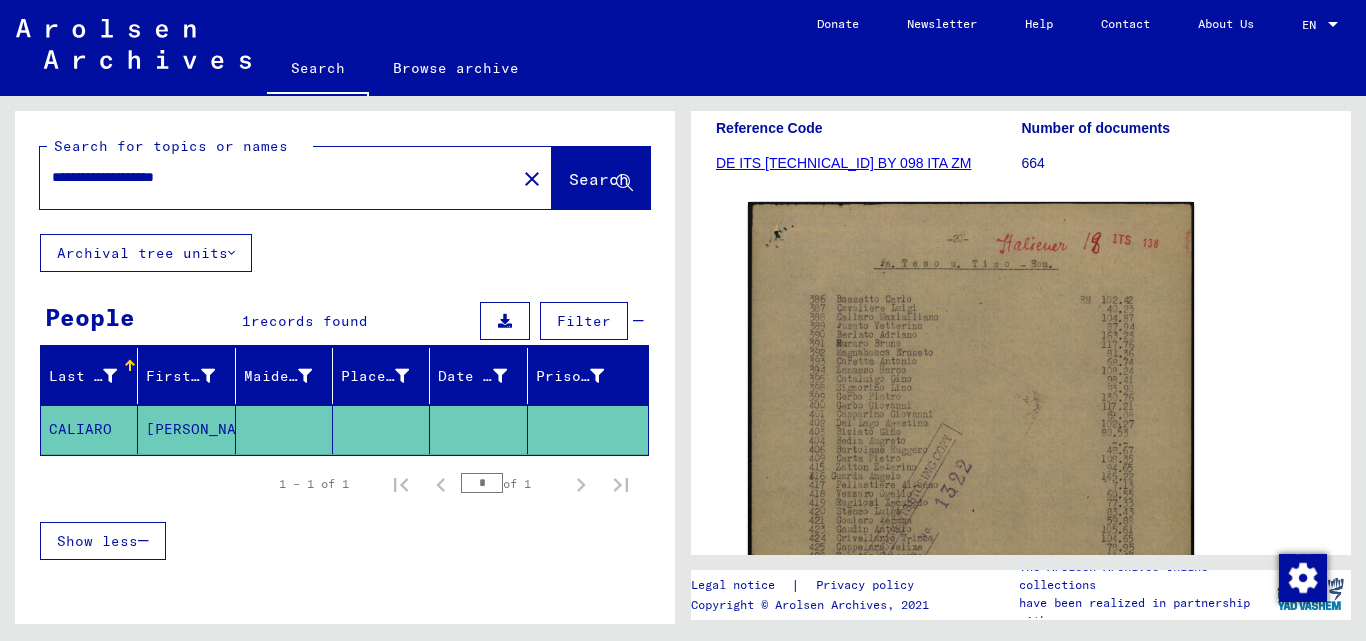 click on "**********" 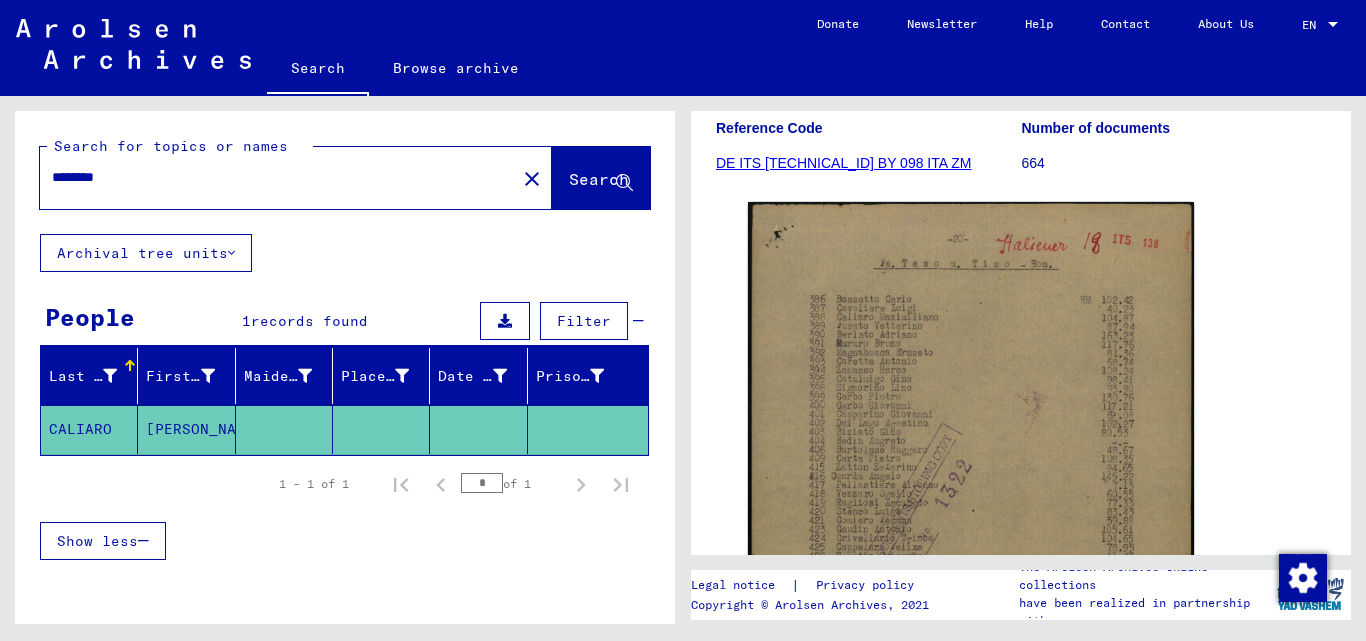 type on "*******" 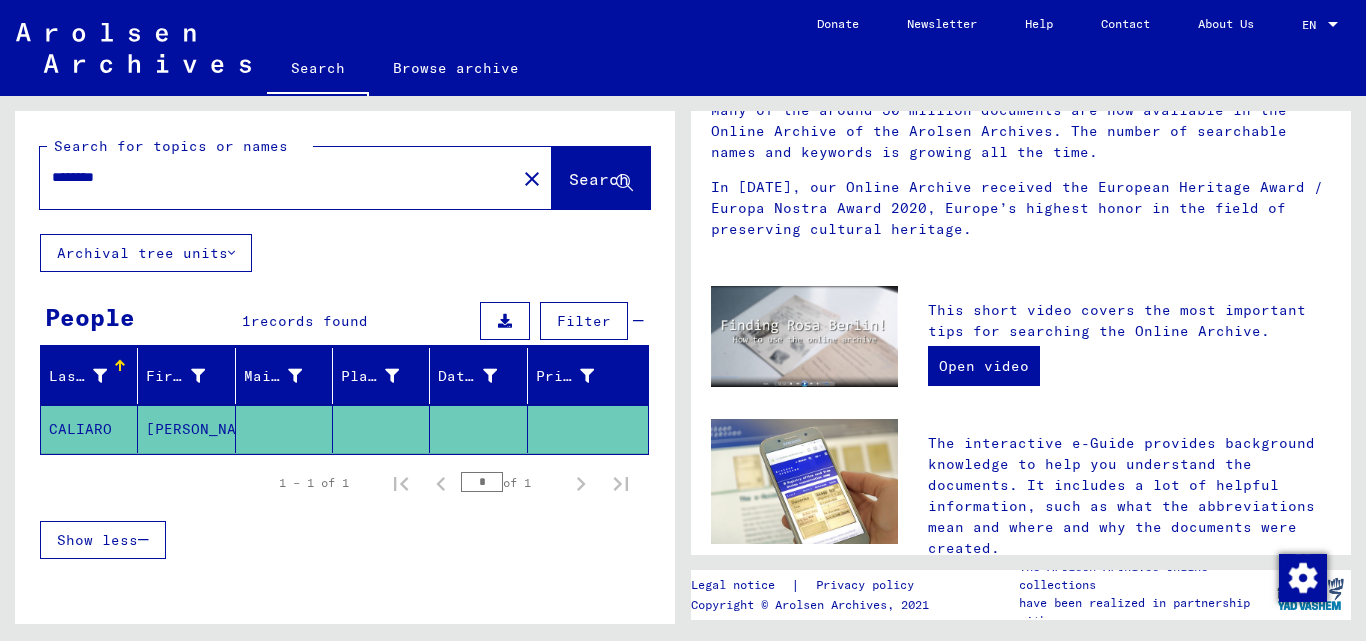 scroll, scrollTop: 0, scrollLeft: 0, axis: both 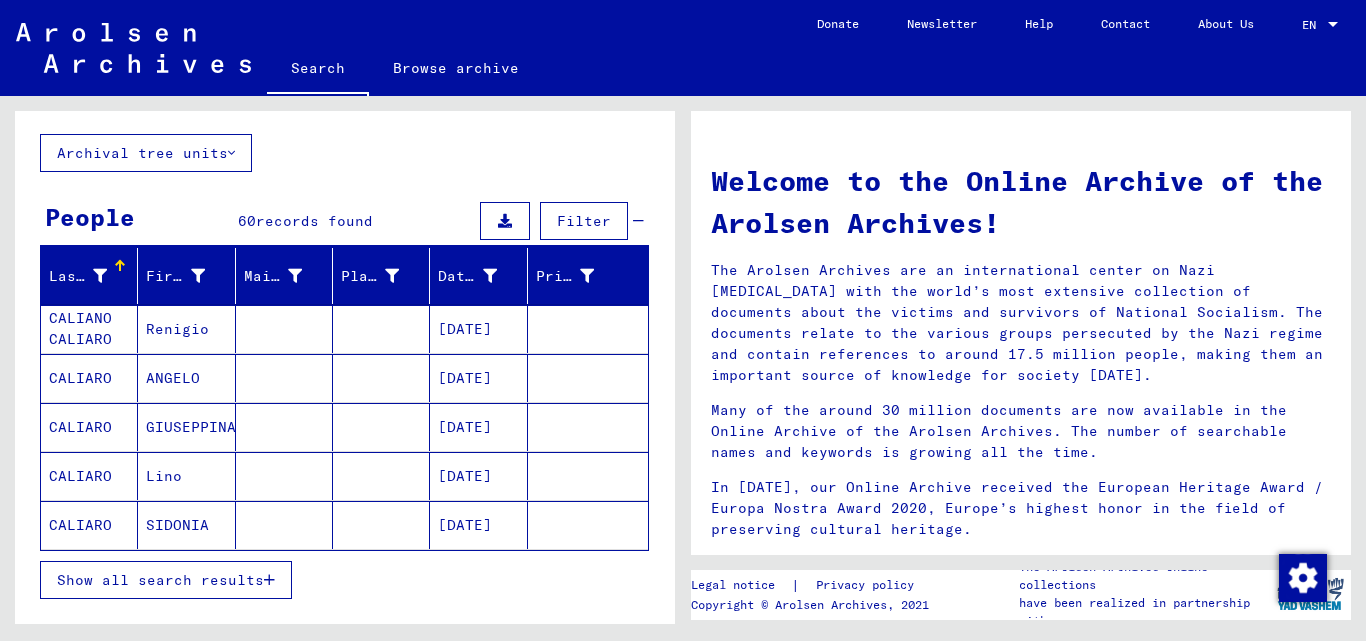 click on "Renigio" at bounding box center (186, 378) 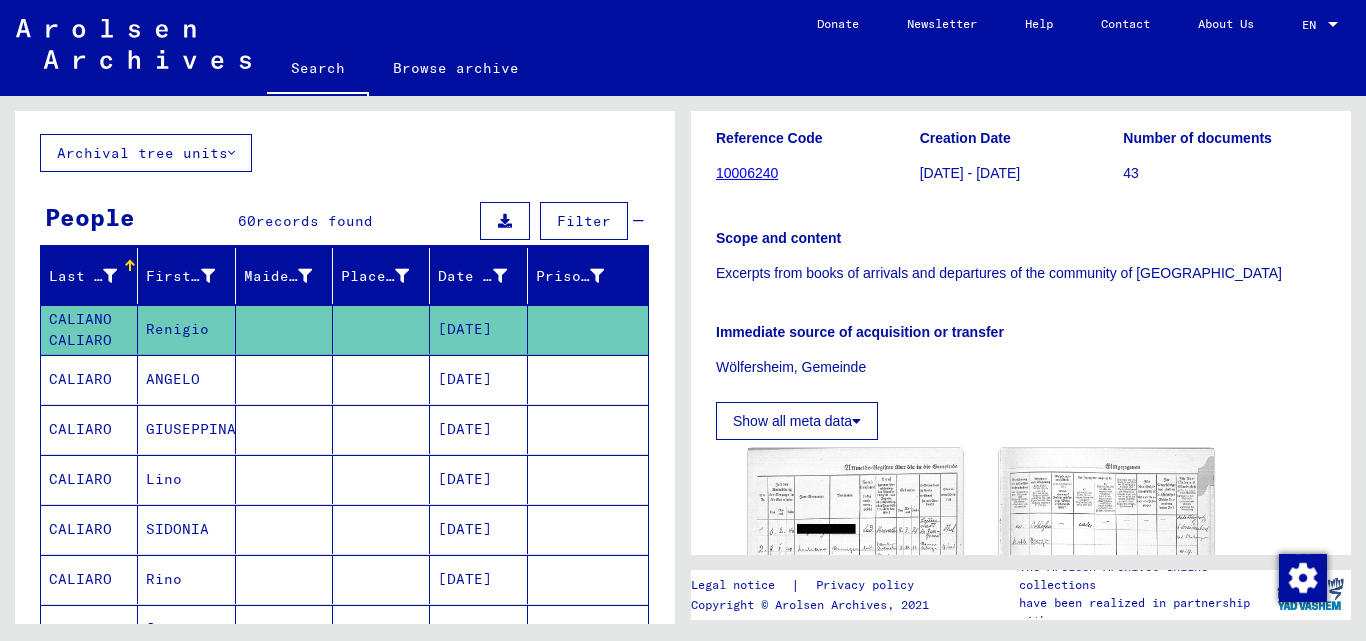 scroll, scrollTop: 300, scrollLeft: 0, axis: vertical 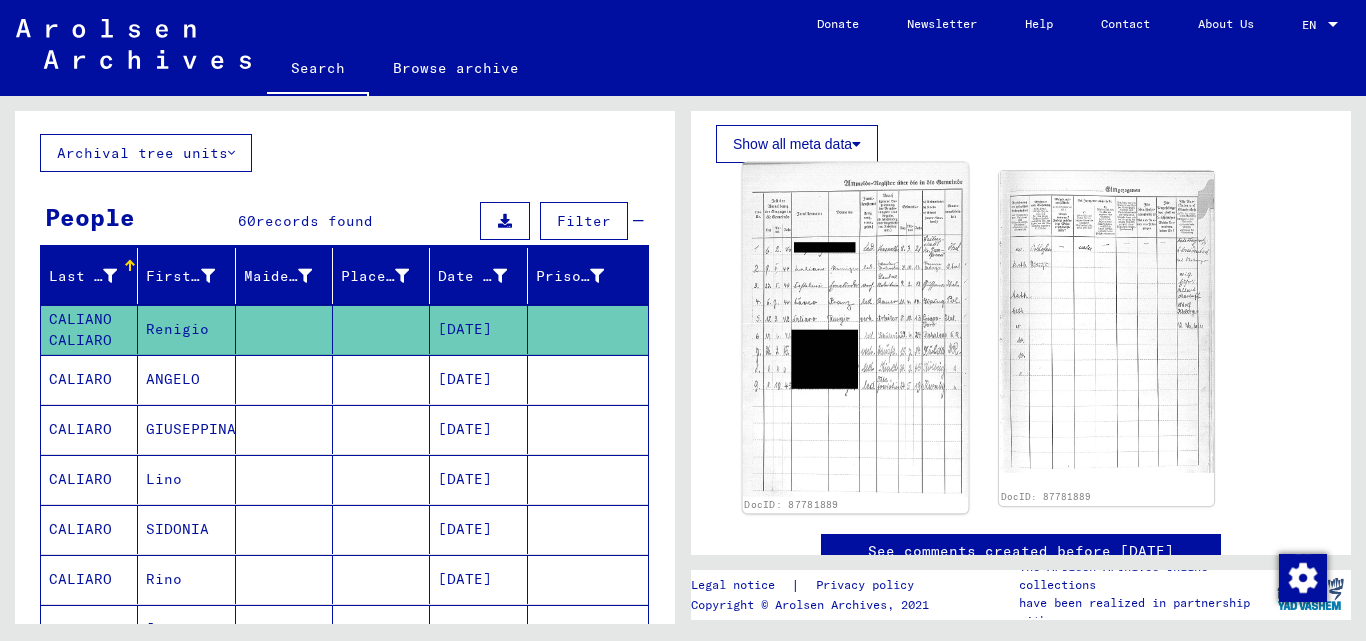 click 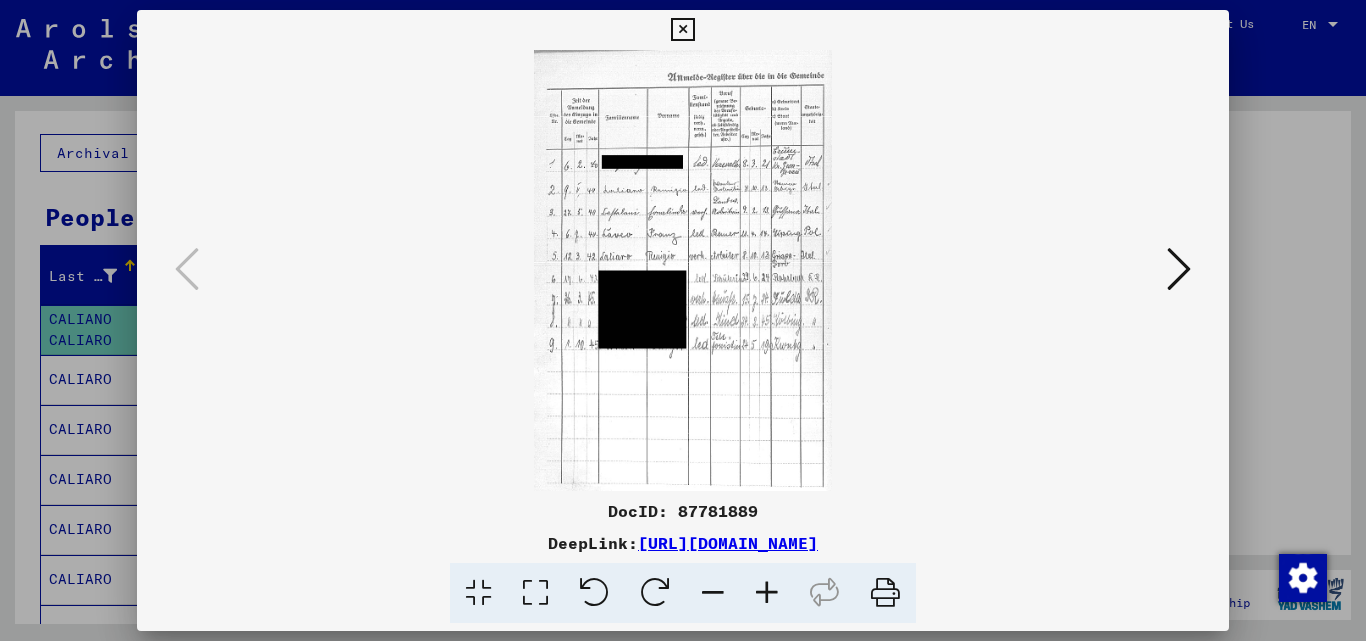 click at bounding box center [1179, 269] 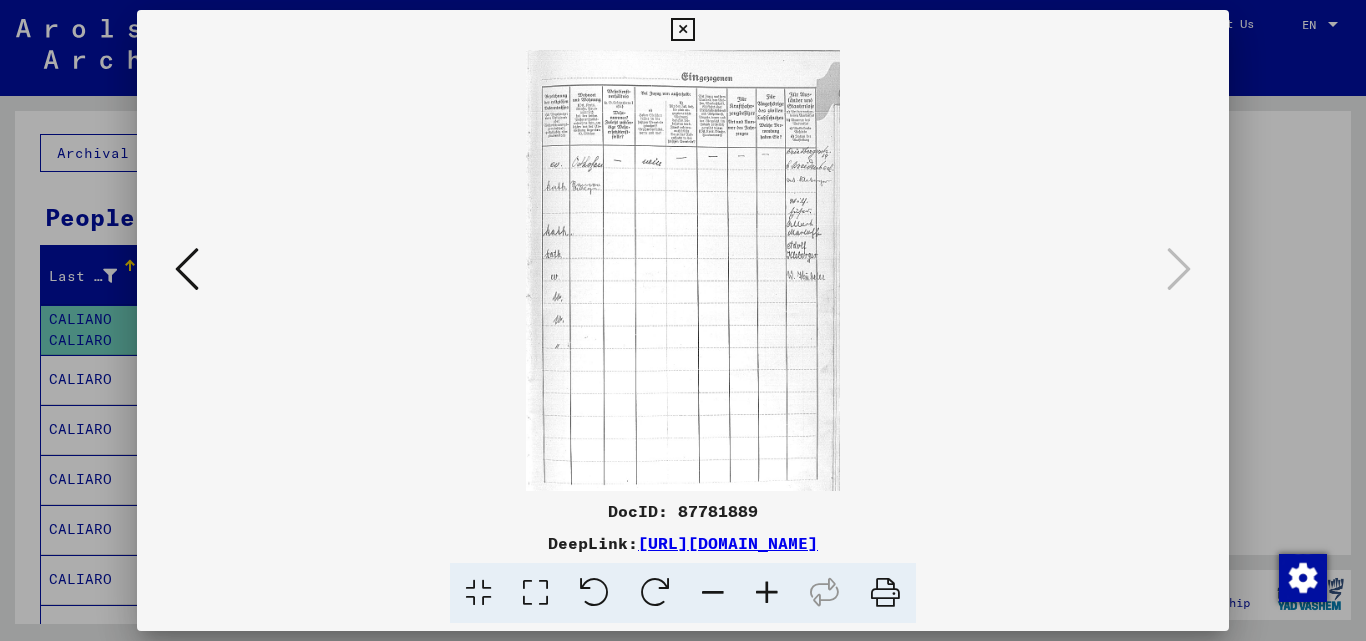 click at bounding box center [683, 270] 